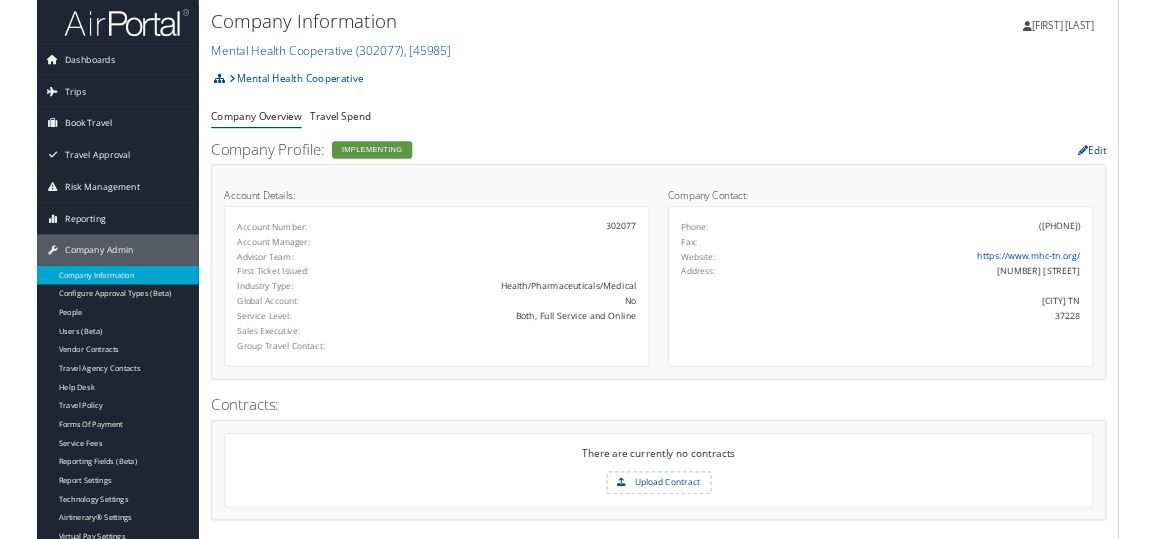 scroll, scrollTop: 0, scrollLeft: 0, axis: both 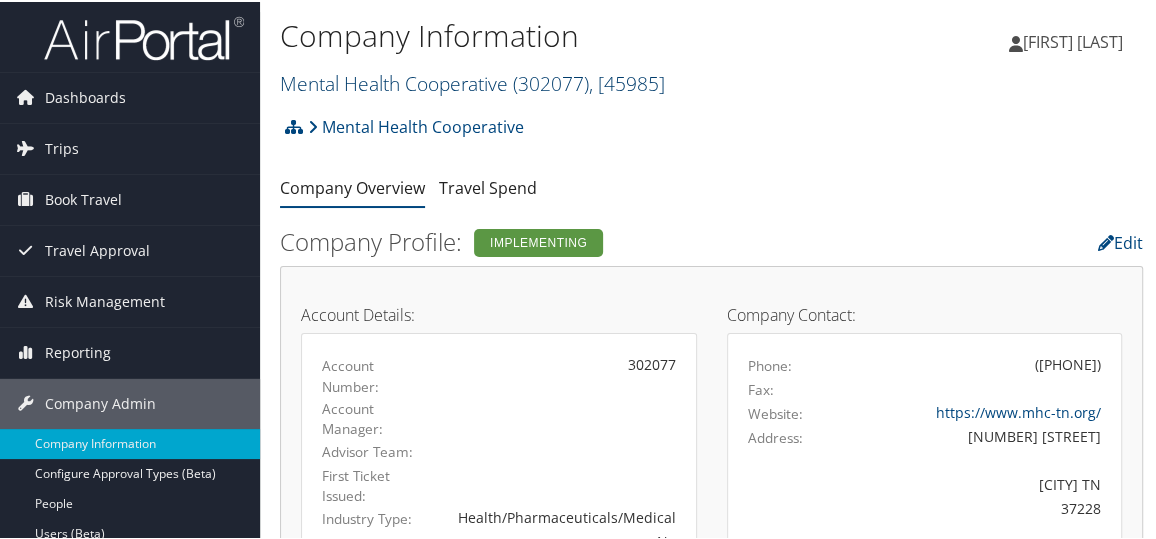 click on "Mental Health Cooperative   ( 302077 )  , [ 45985 ]" at bounding box center [472, 81] 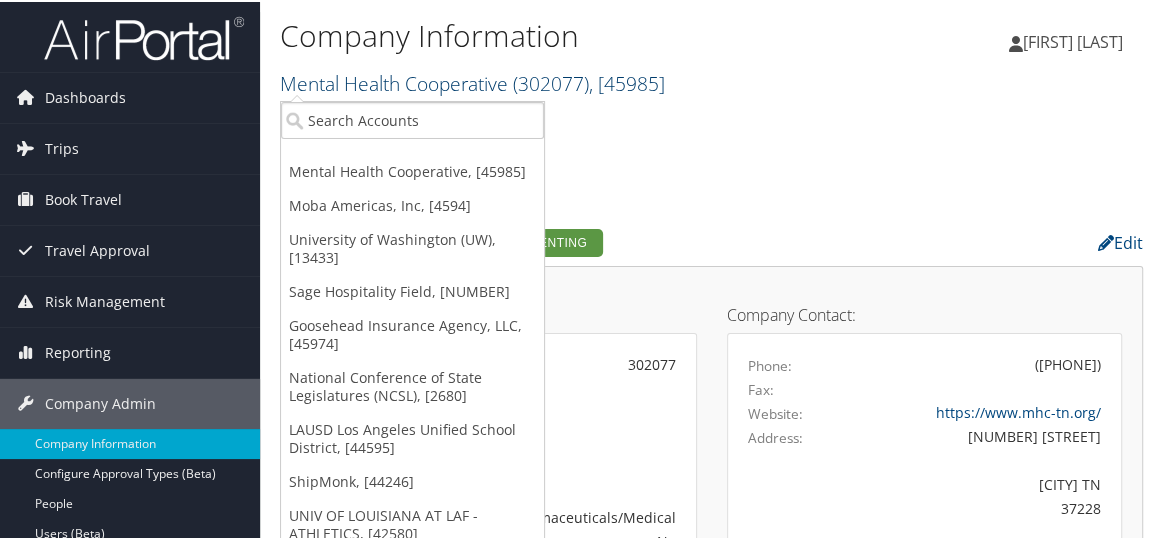 scroll, scrollTop: 43, scrollLeft: 0, axis: vertical 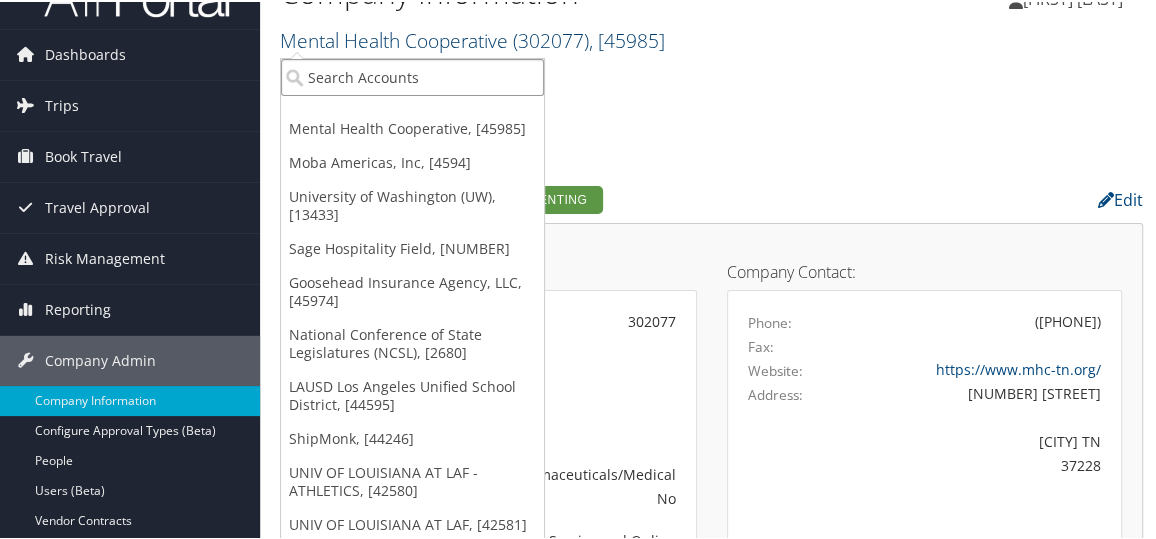 click at bounding box center [412, 75] 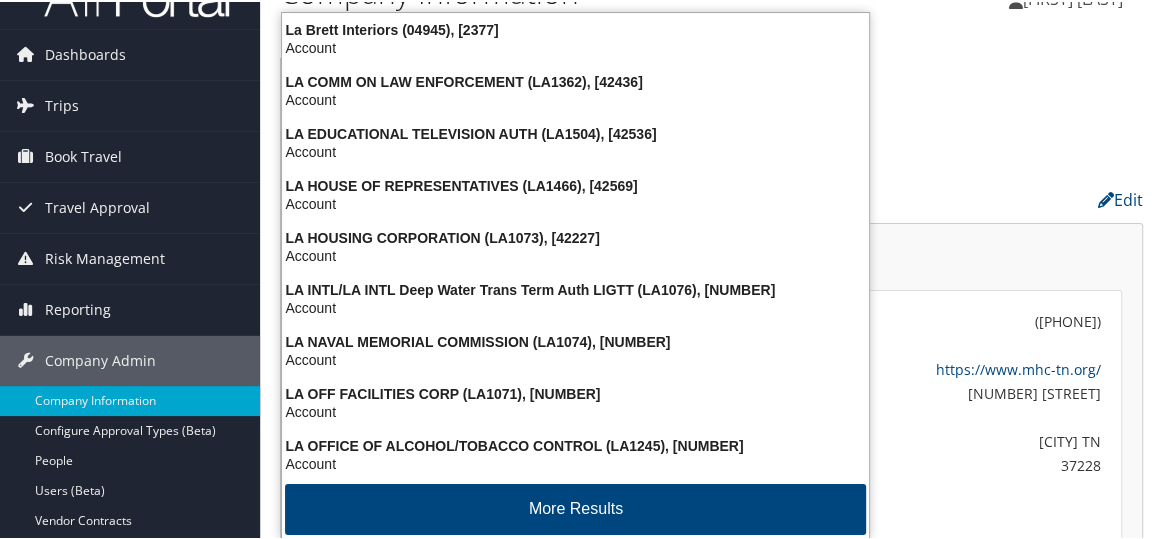type on "lau" 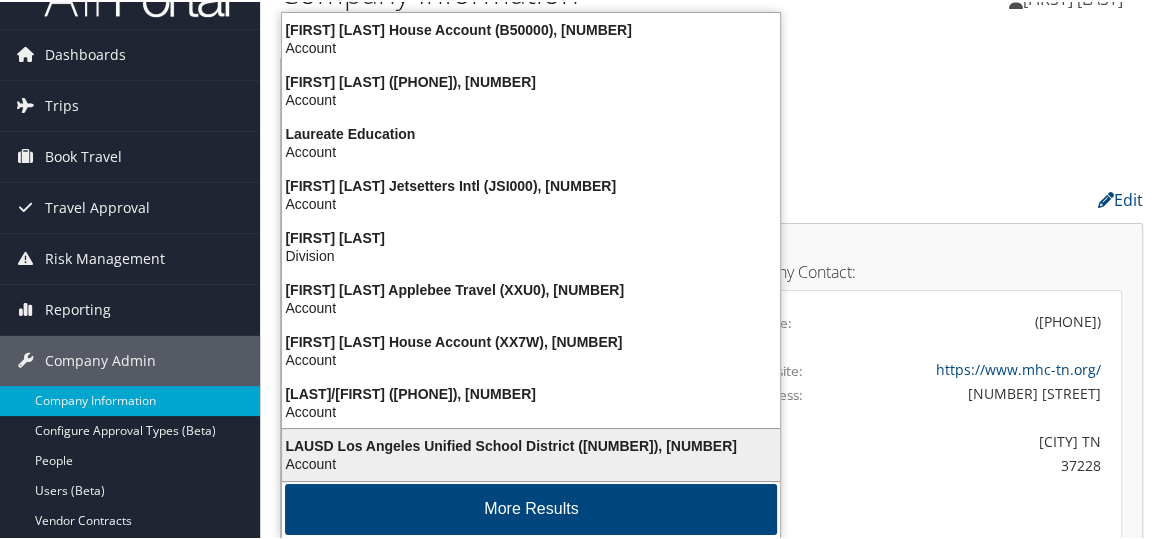 click on "LAUSD Los Angeles Unified School District (301917), [44595]" at bounding box center [531, 444] 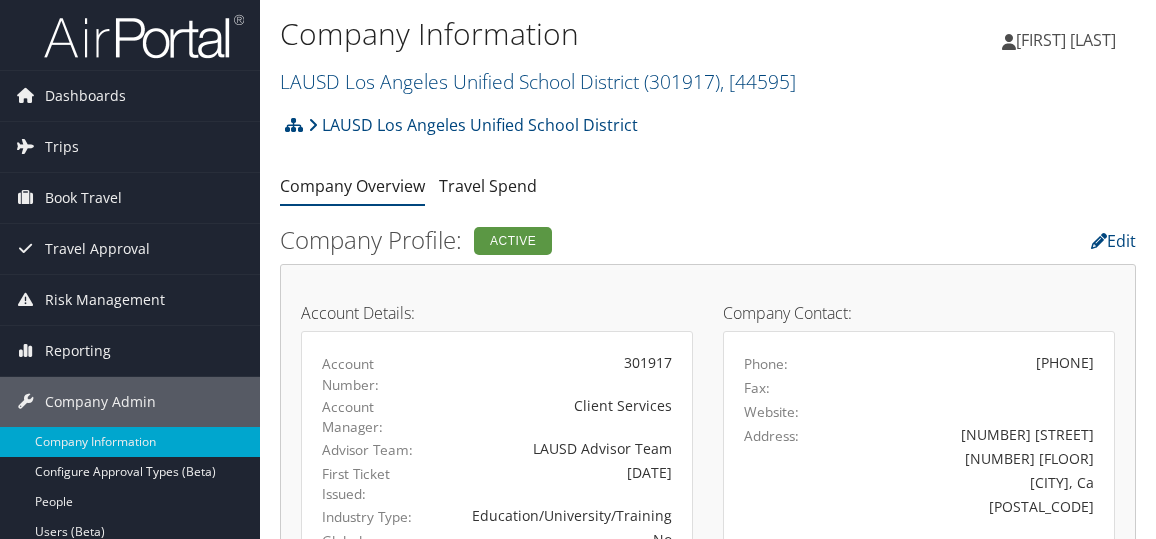 scroll, scrollTop: 0, scrollLeft: 0, axis: both 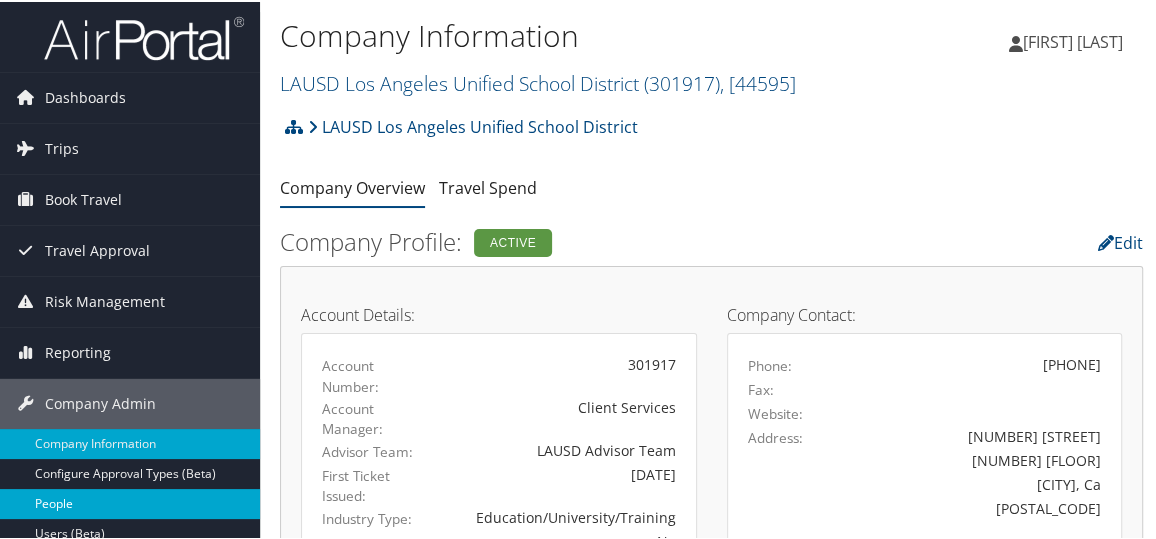 click on "People" at bounding box center [130, 502] 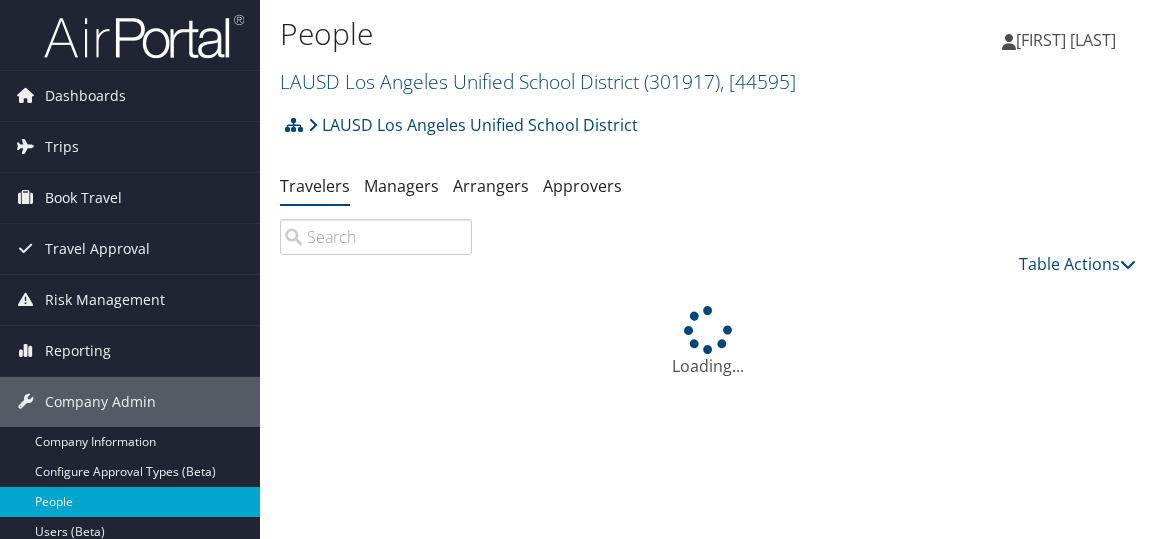 scroll, scrollTop: 0, scrollLeft: 0, axis: both 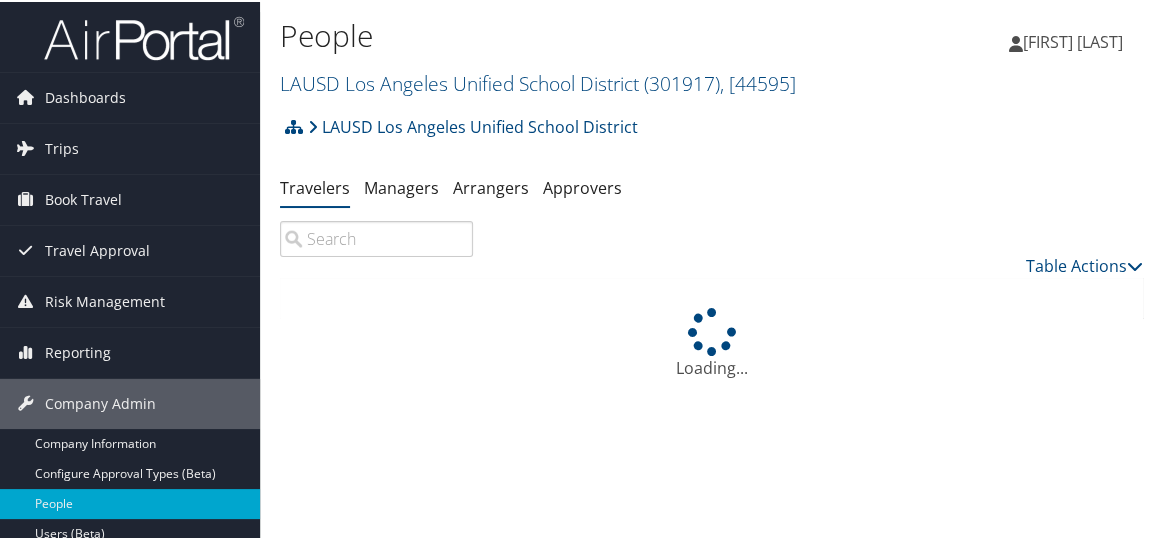click at bounding box center (376, 237) 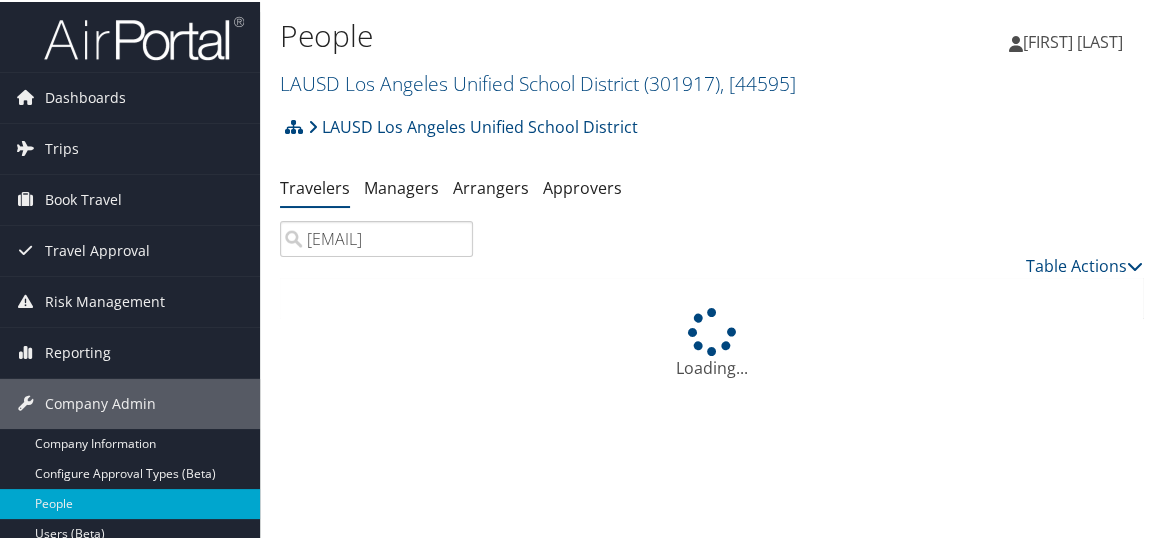 scroll, scrollTop: 0, scrollLeft: 24, axis: horizontal 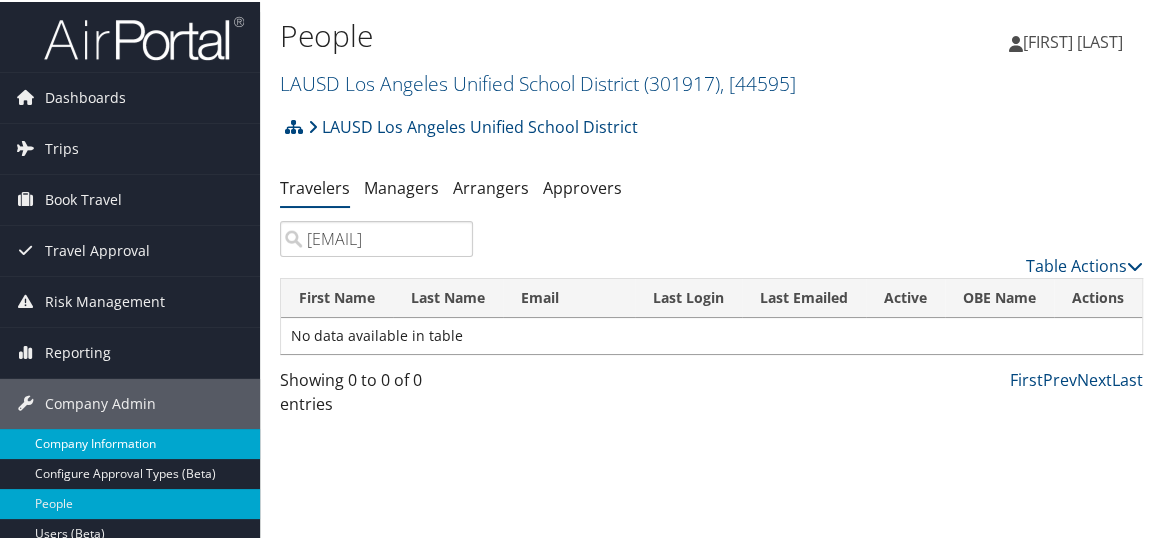 type on "[EMAIL]" 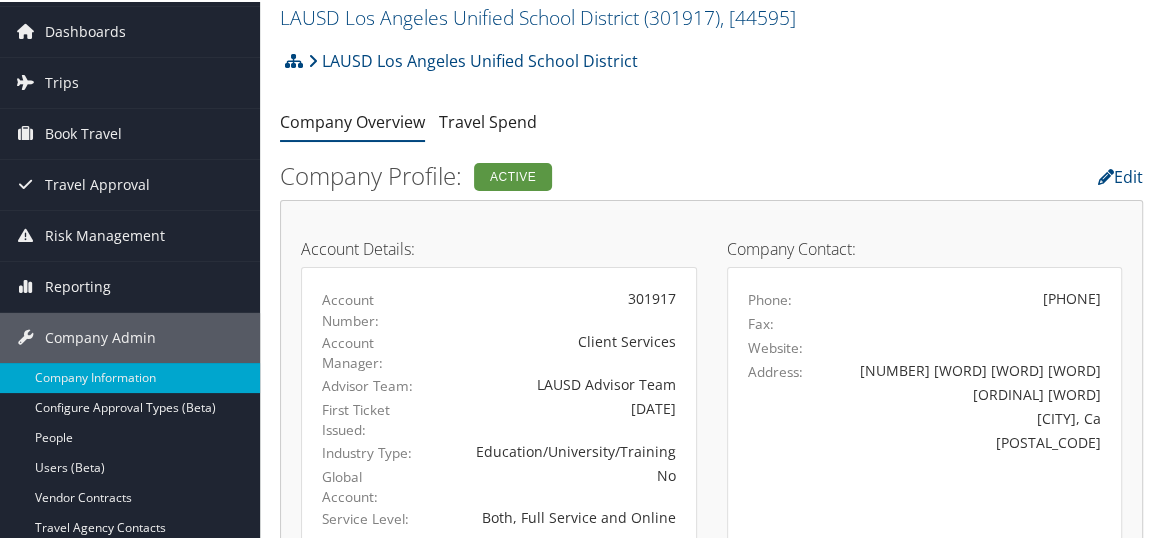 scroll, scrollTop: 63, scrollLeft: 0, axis: vertical 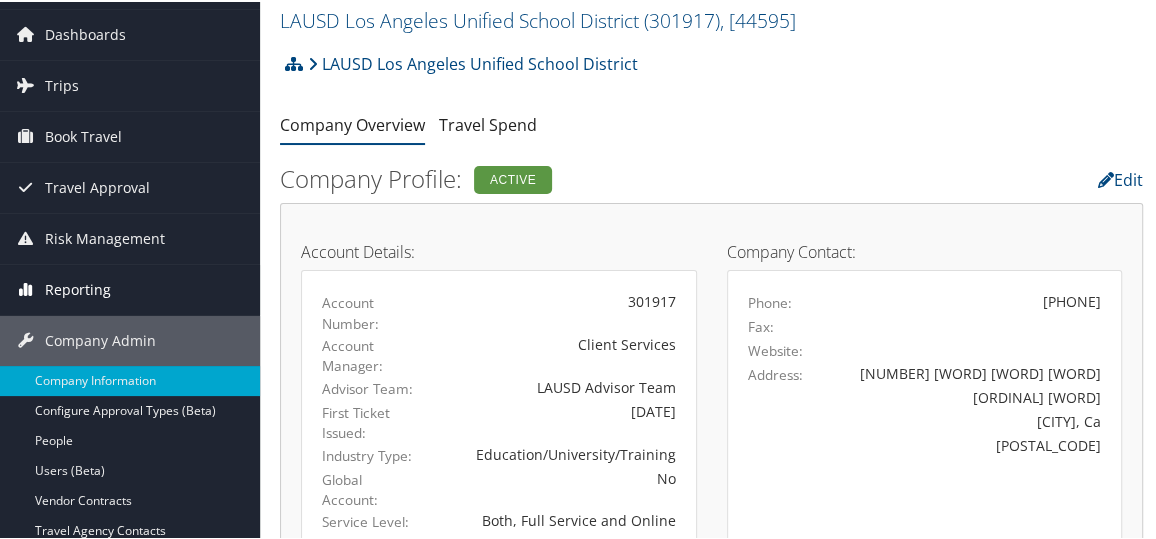 click on "Reporting" at bounding box center [130, 288] 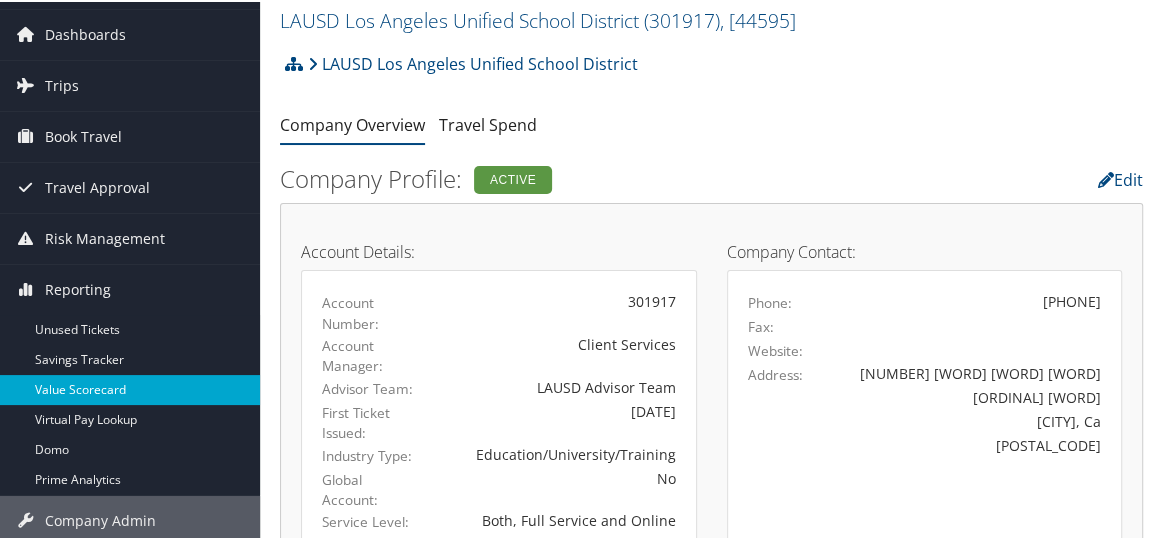 scroll, scrollTop: 113, scrollLeft: 0, axis: vertical 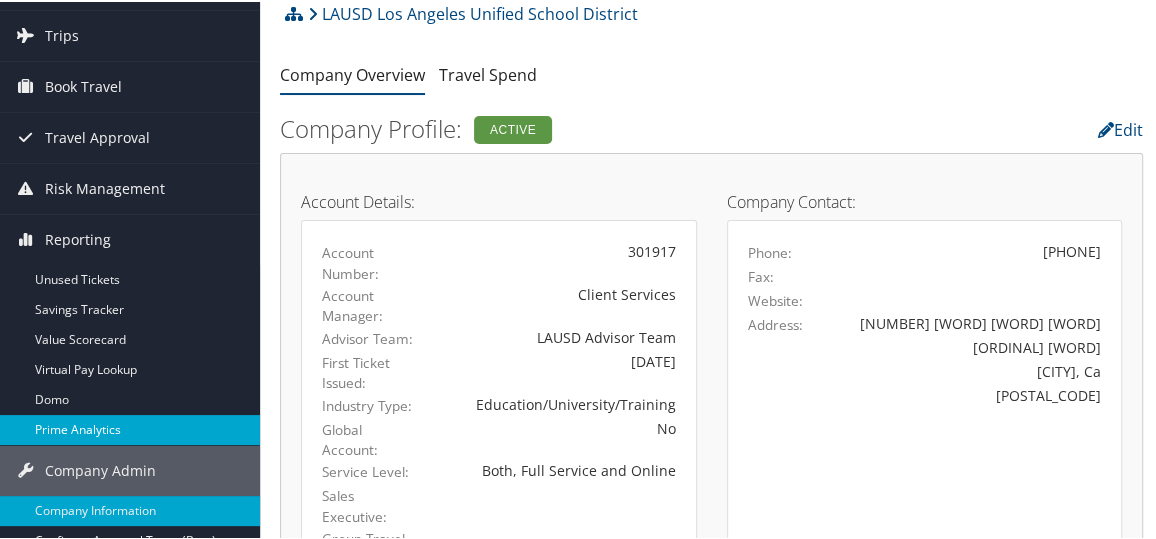 click on "Prime Analytics" at bounding box center [130, 428] 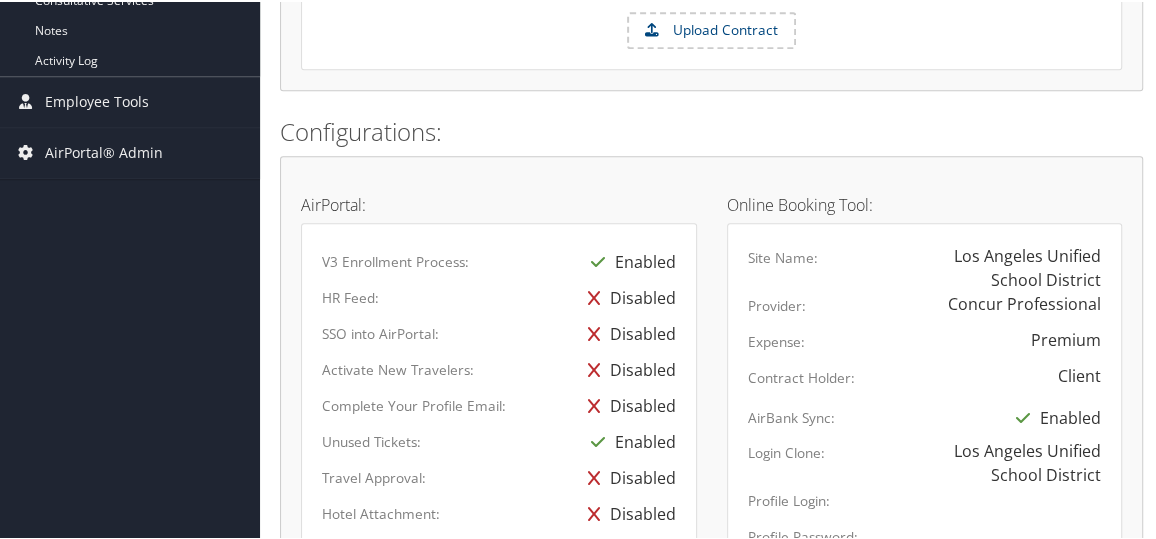 scroll, scrollTop: 1045, scrollLeft: 0, axis: vertical 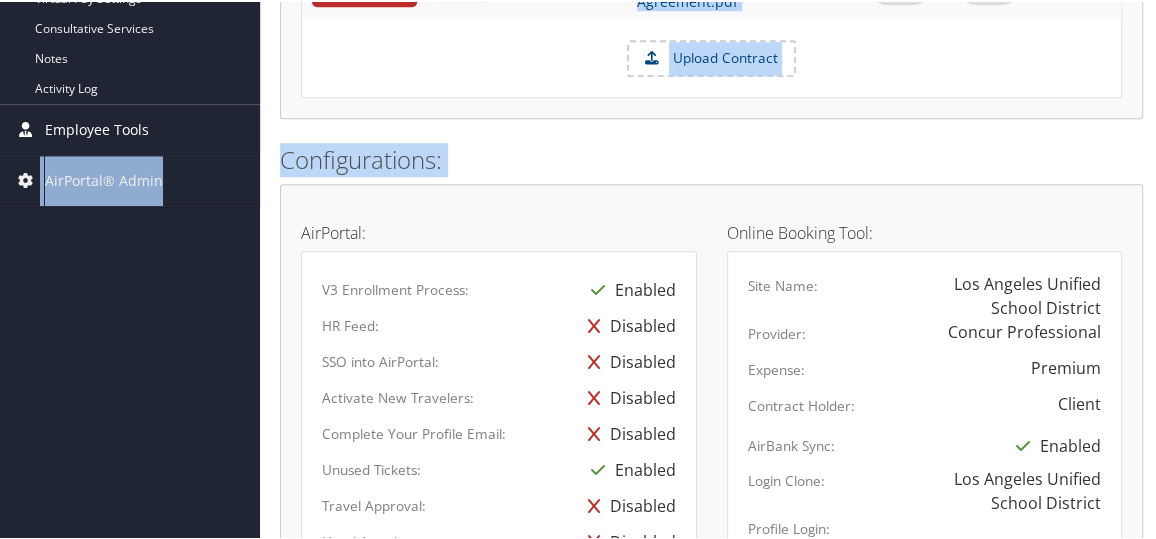 drag, startPoint x: 179, startPoint y: 264, endPoint x: 183, endPoint y: 117, distance: 147.05441 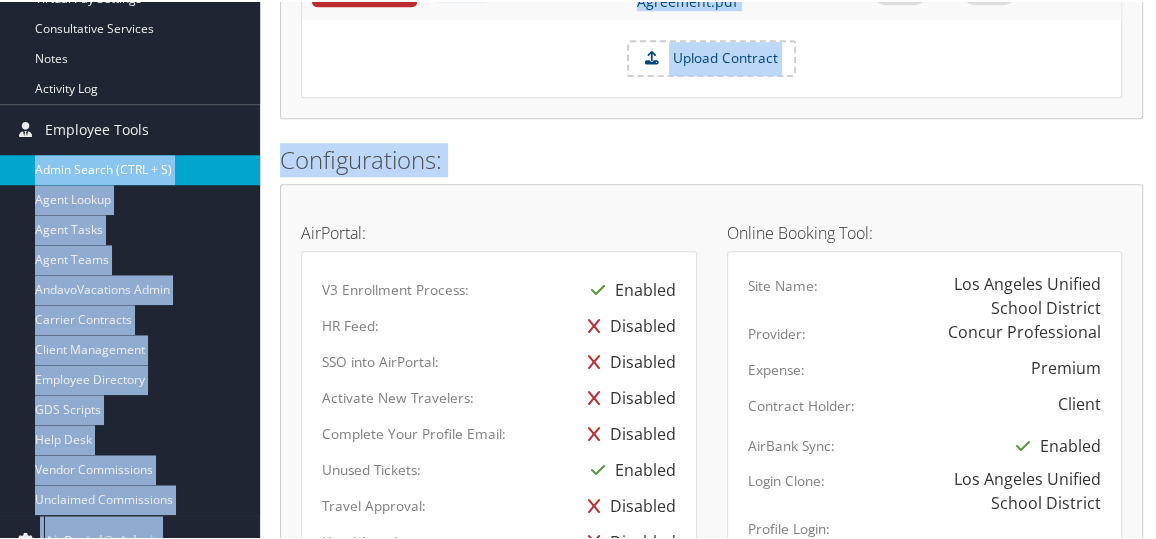 click on "Admin Search (CTRL + S)" at bounding box center [130, 168] 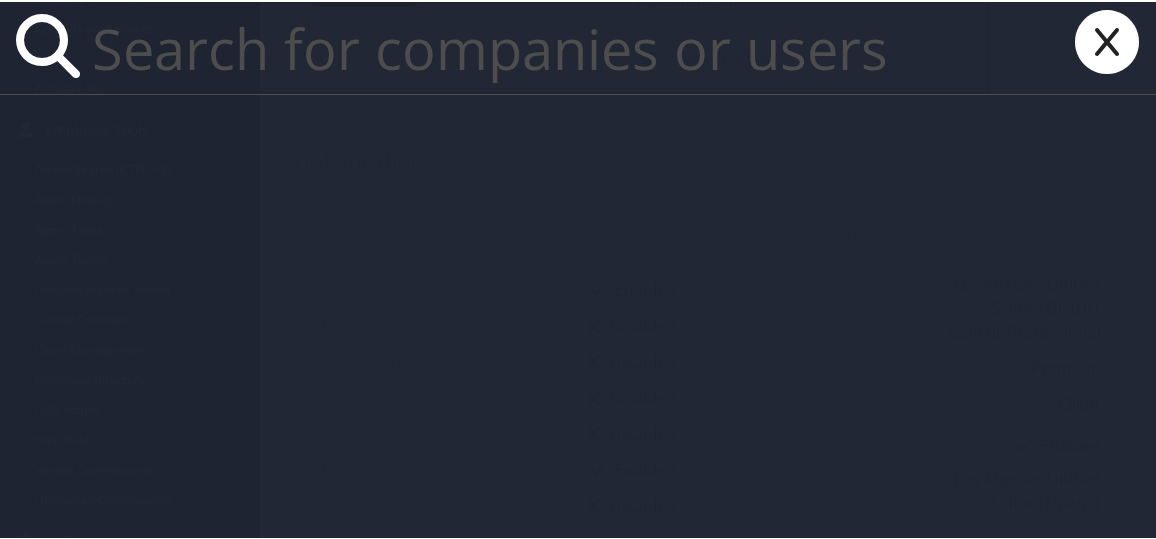 paste on "jennifer.jun@lausd.net" 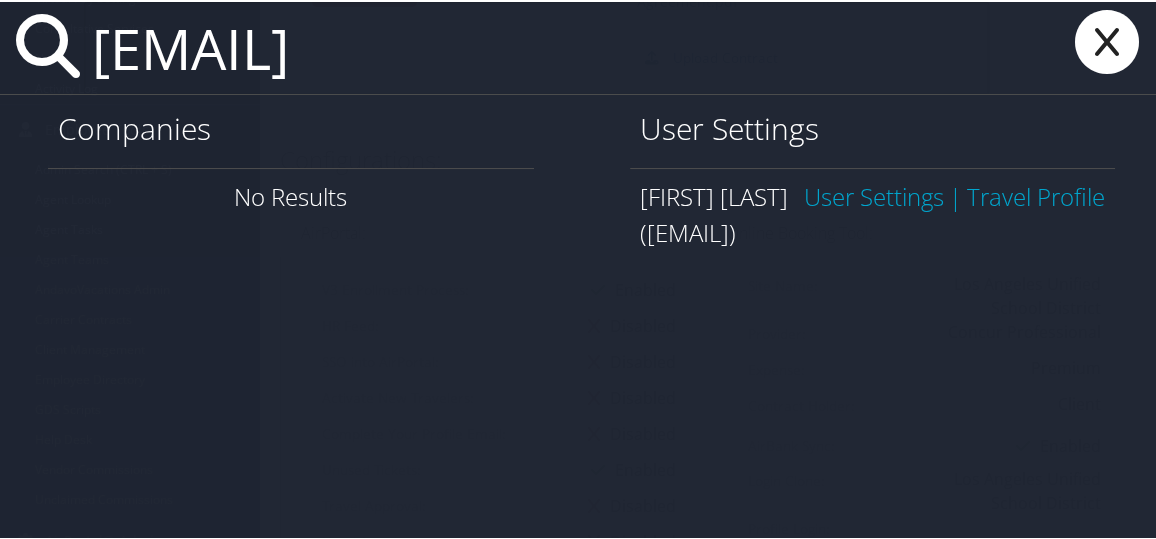 type on "jennifer.jun@lausd.net" 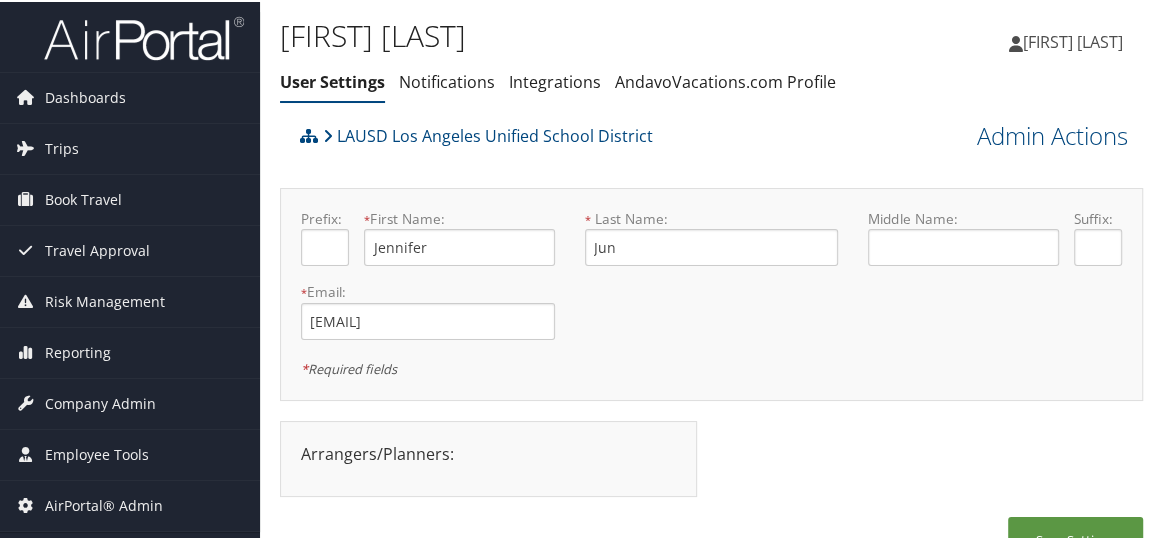 scroll, scrollTop: 39, scrollLeft: 0, axis: vertical 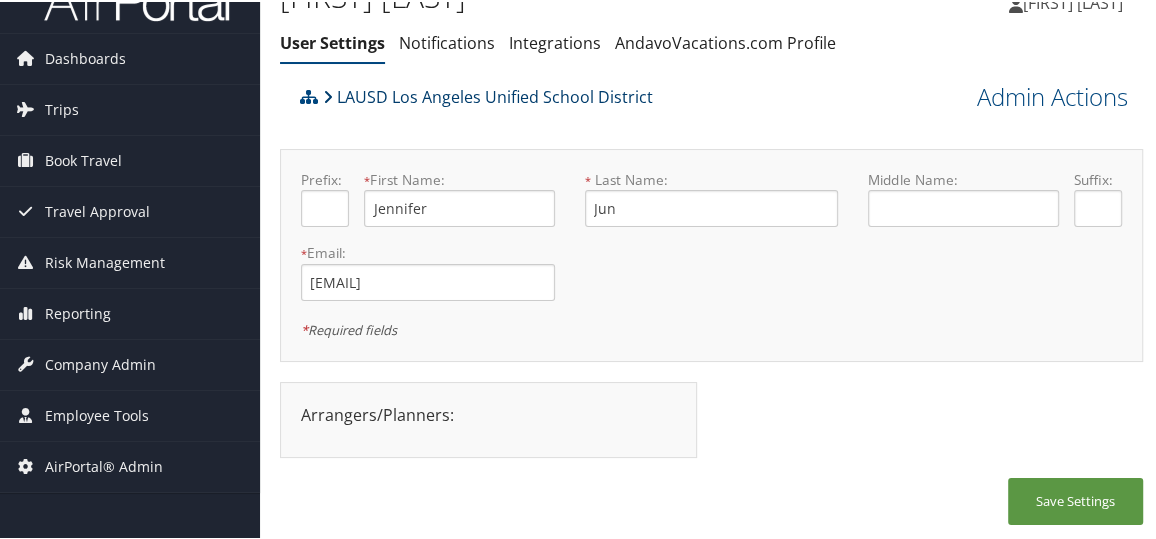 click on "LAUSD Los Angeles Unified School District" at bounding box center [488, 95] 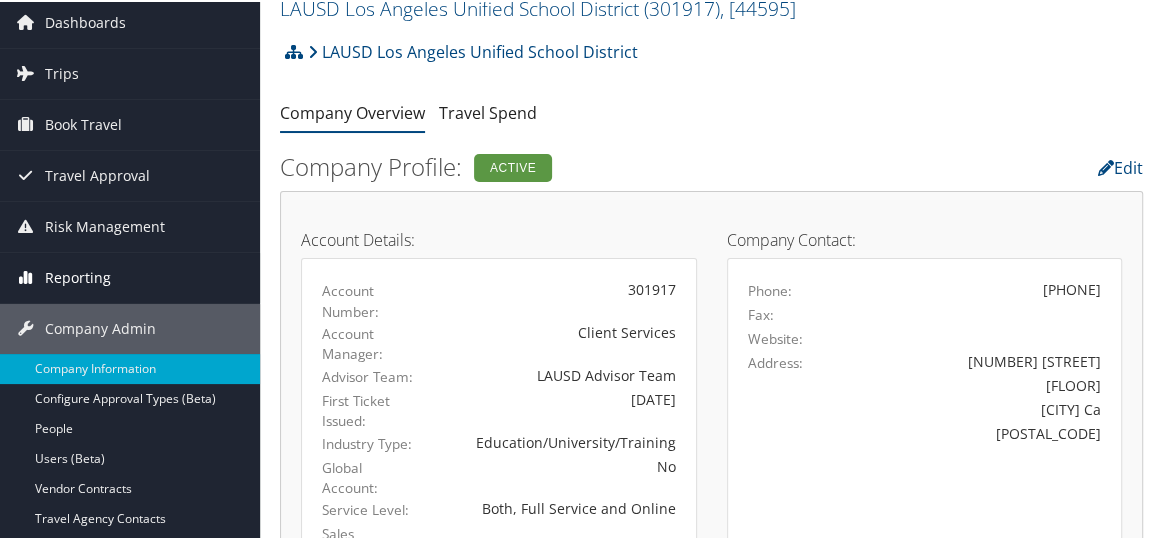 scroll, scrollTop: 264, scrollLeft: 0, axis: vertical 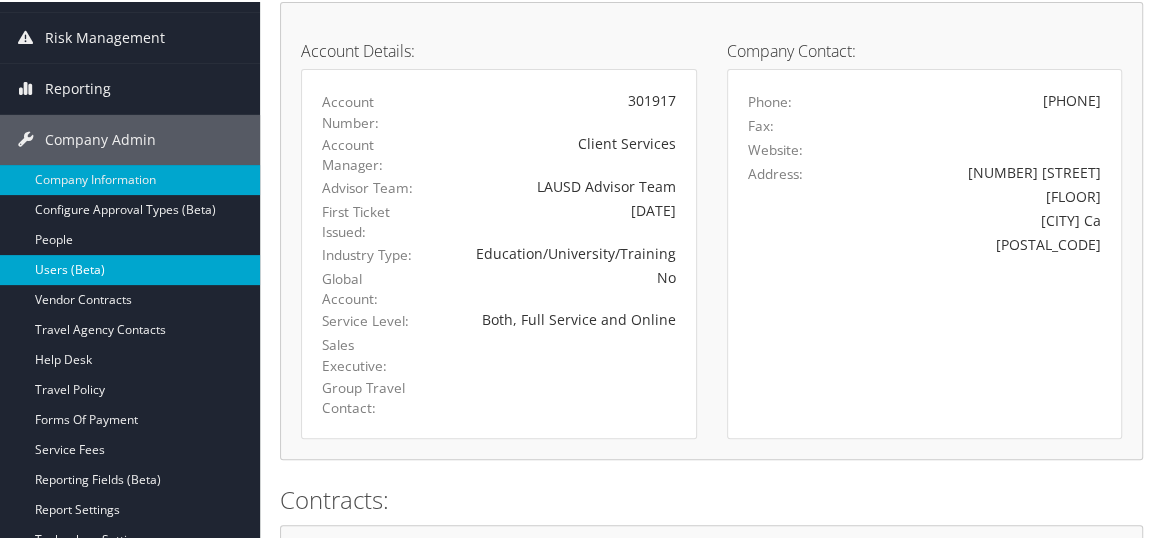 click on "Users (Beta)" at bounding box center (130, 268) 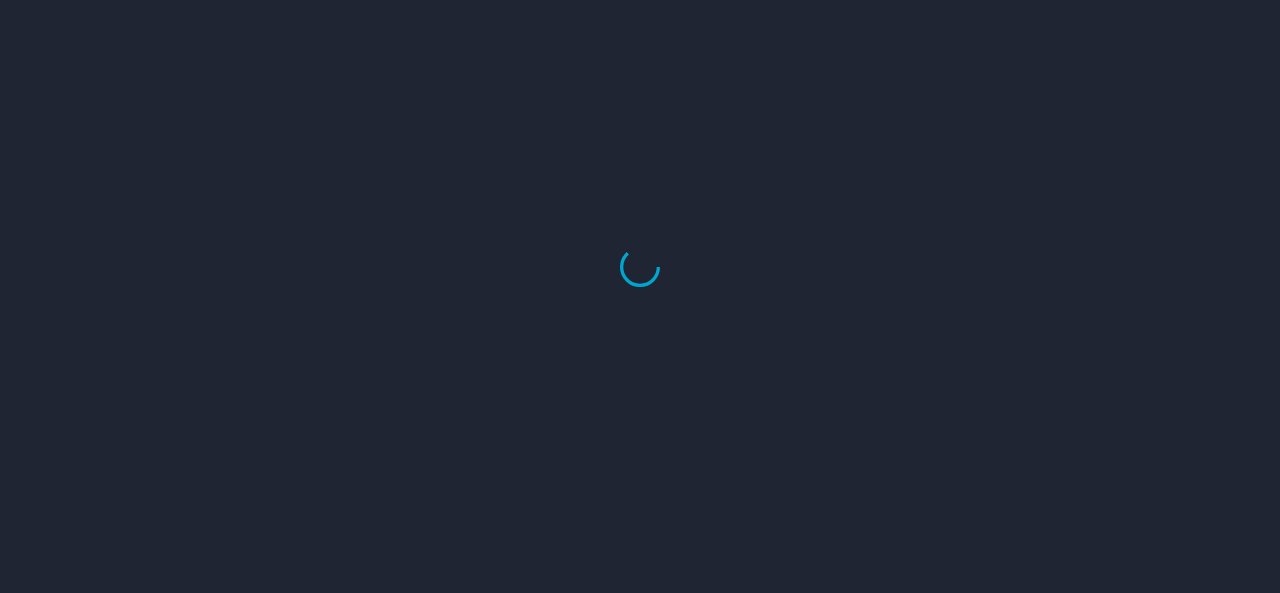 scroll, scrollTop: 0, scrollLeft: 0, axis: both 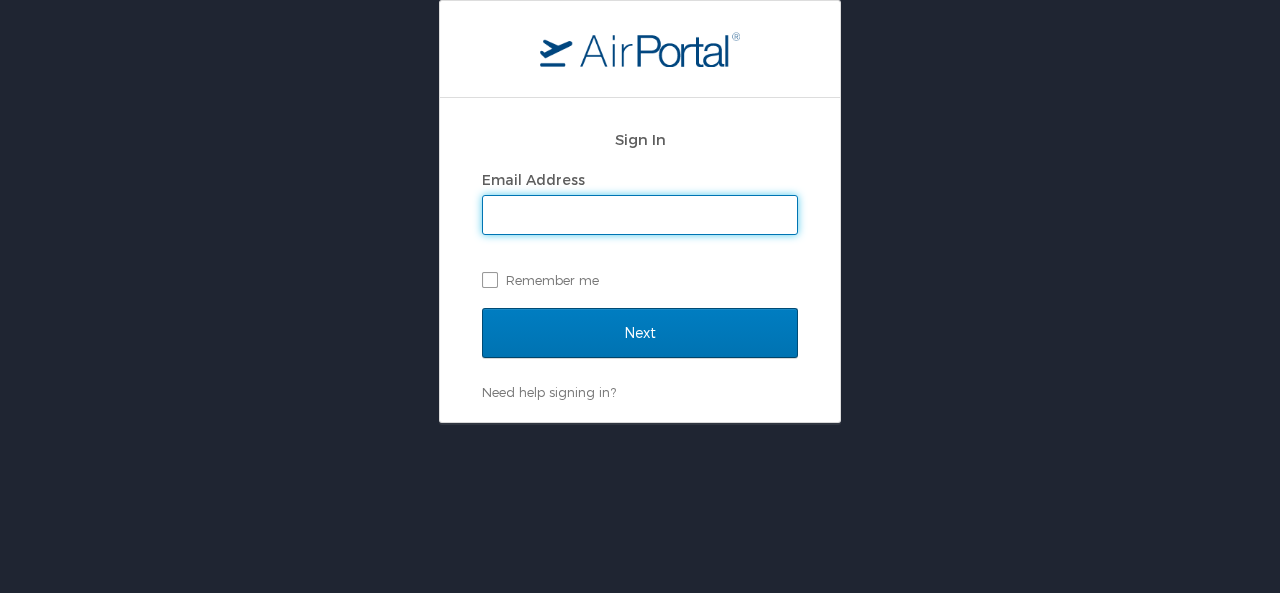 type on "[USERNAME]@example.com" 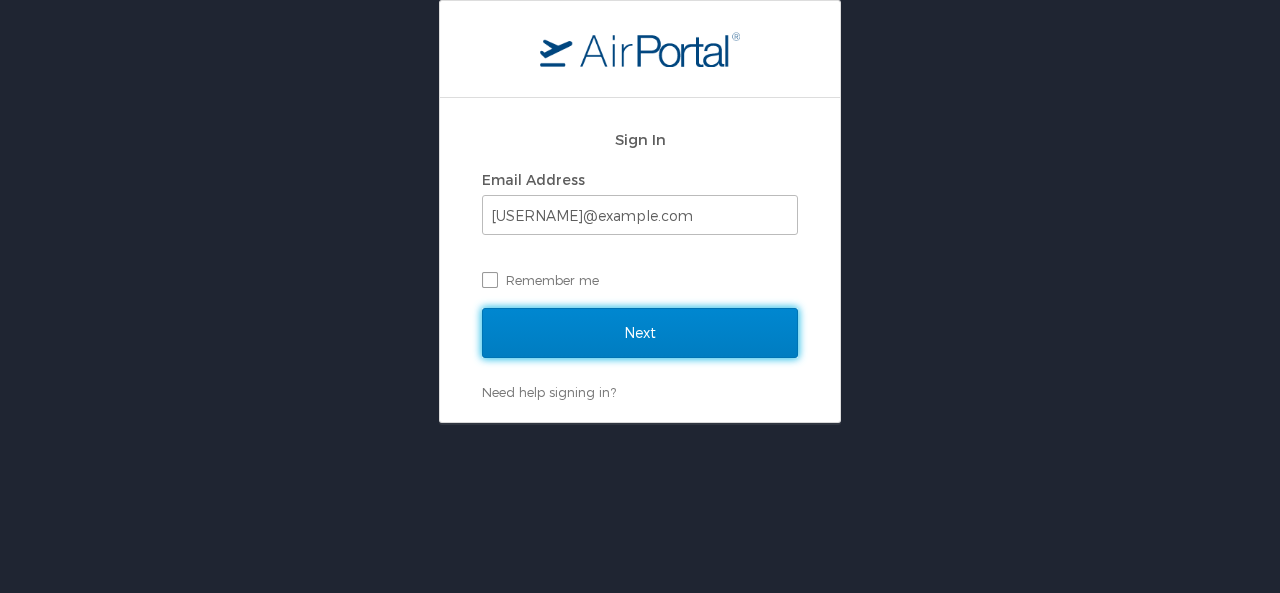 click on "Next" at bounding box center [640, 333] 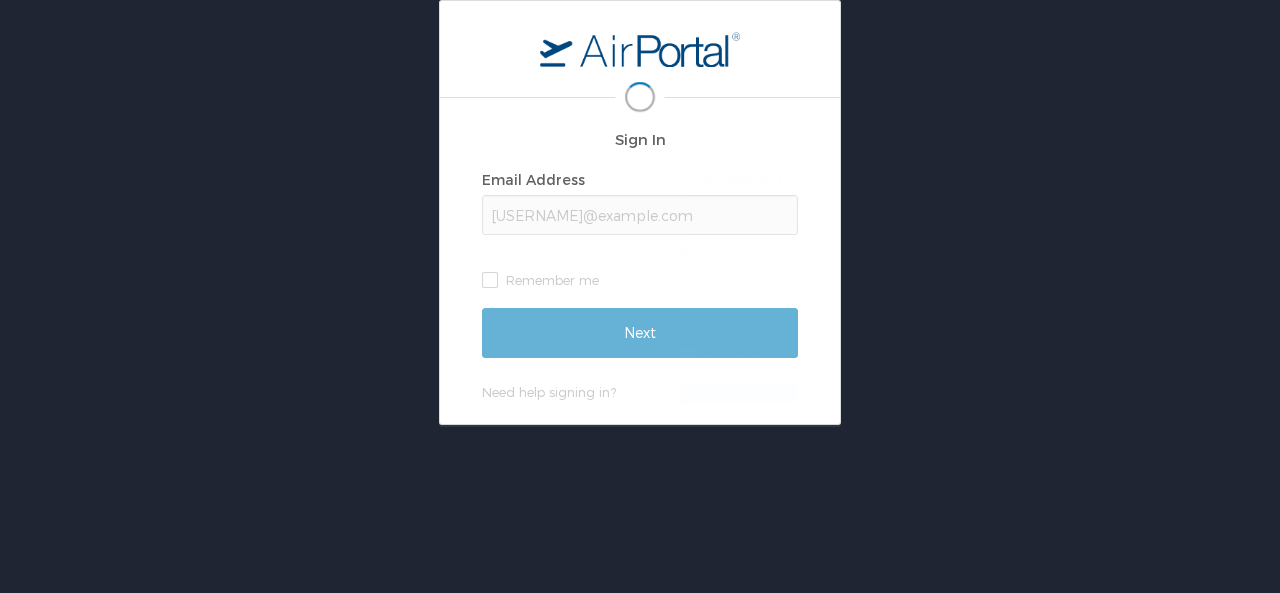 scroll, scrollTop: 0, scrollLeft: 0, axis: both 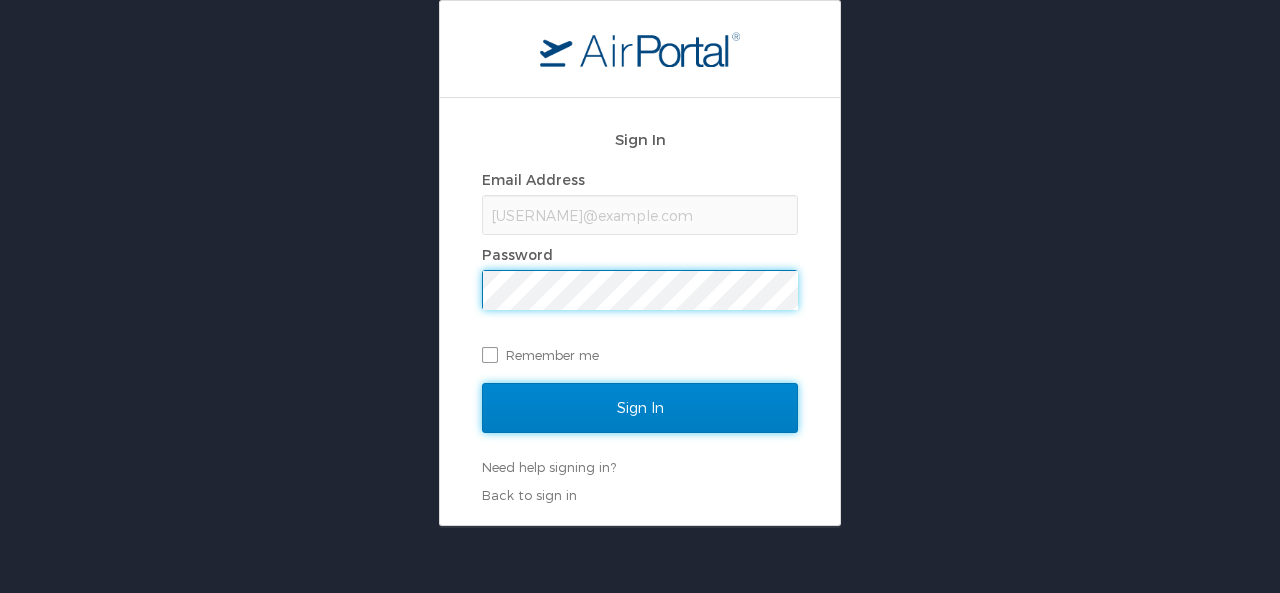 click on "Sign In" at bounding box center (640, 408) 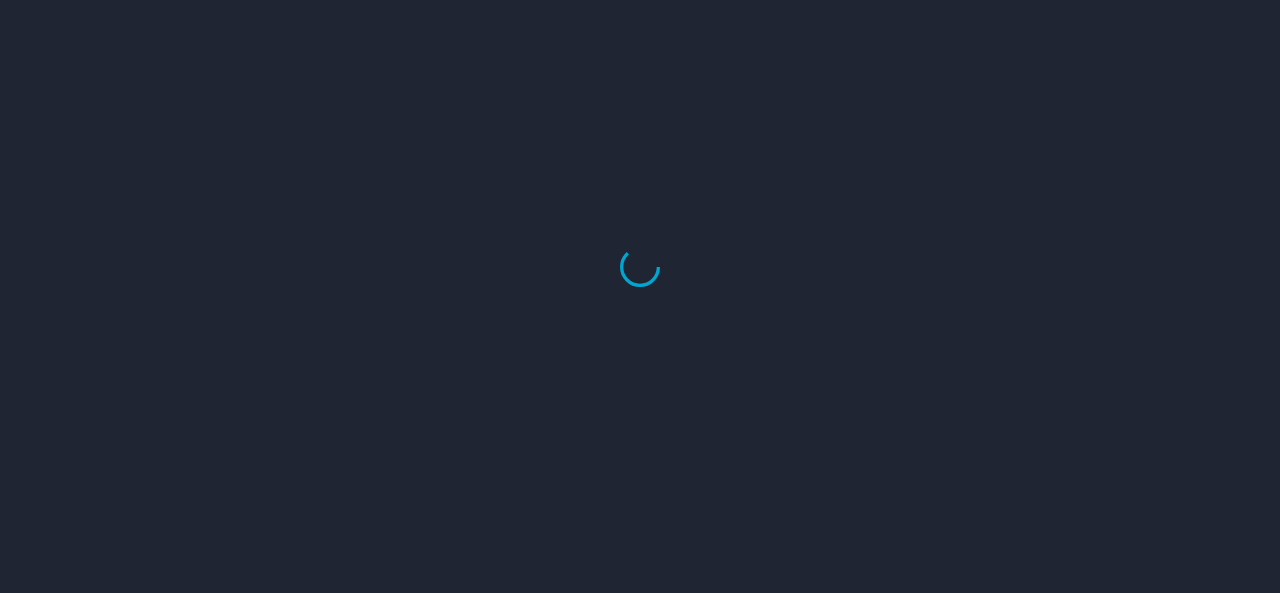 scroll, scrollTop: 0, scrollLeft: 0, axis: both 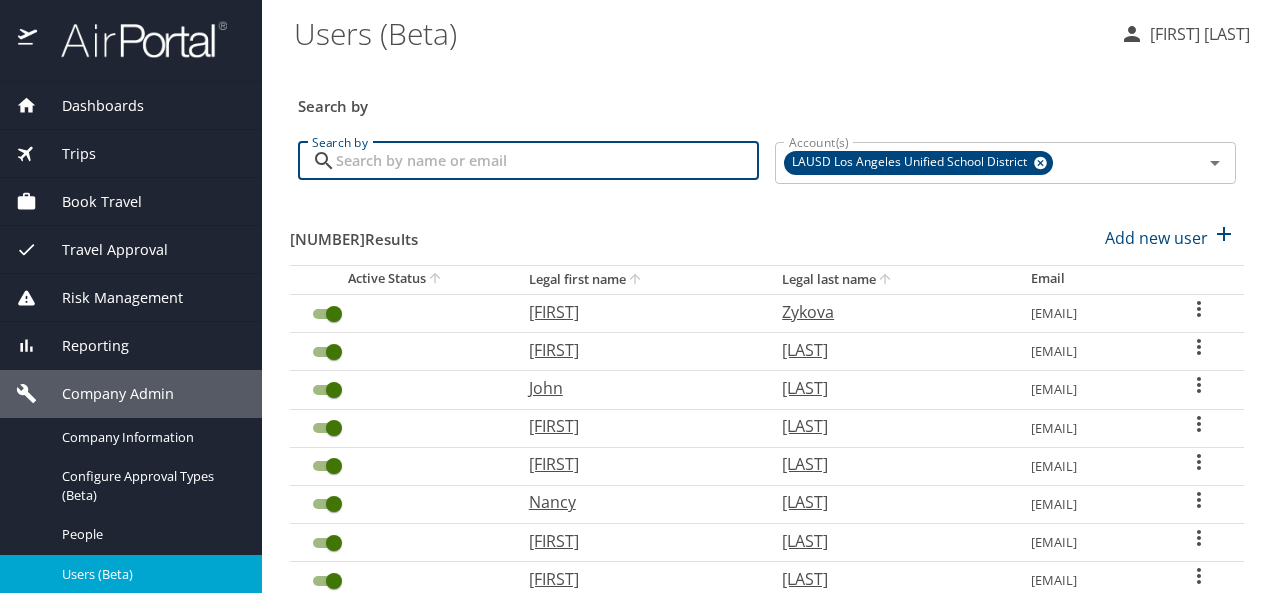 click on "Search by" at bounding box center [547, 161] 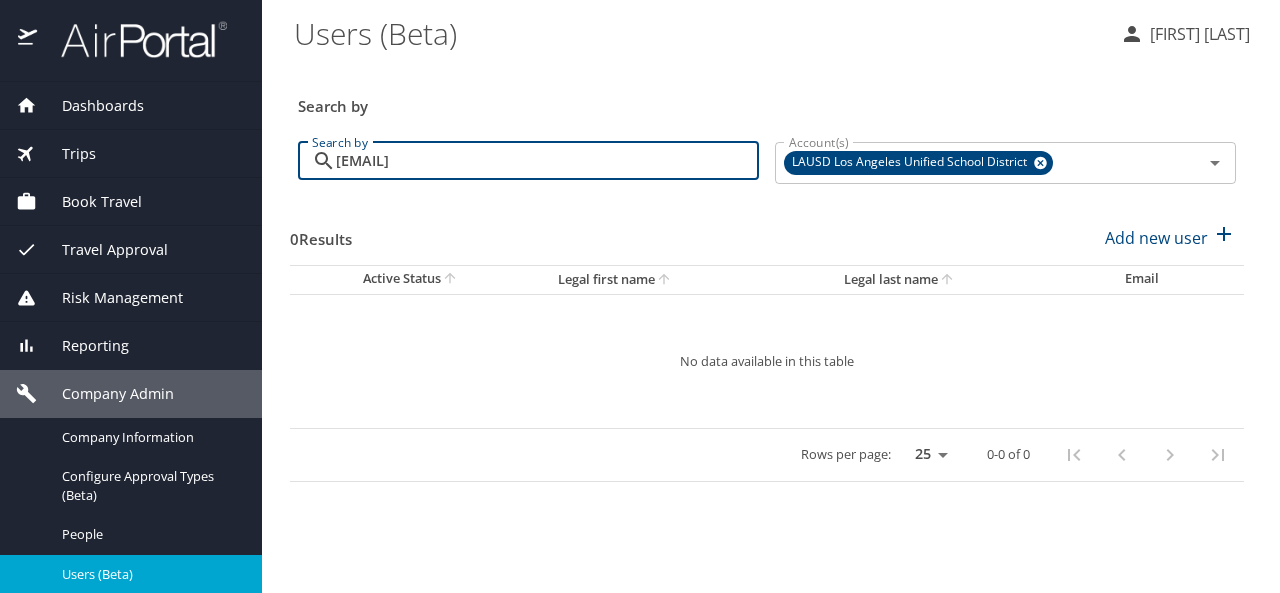 type on "[EMAIL]" 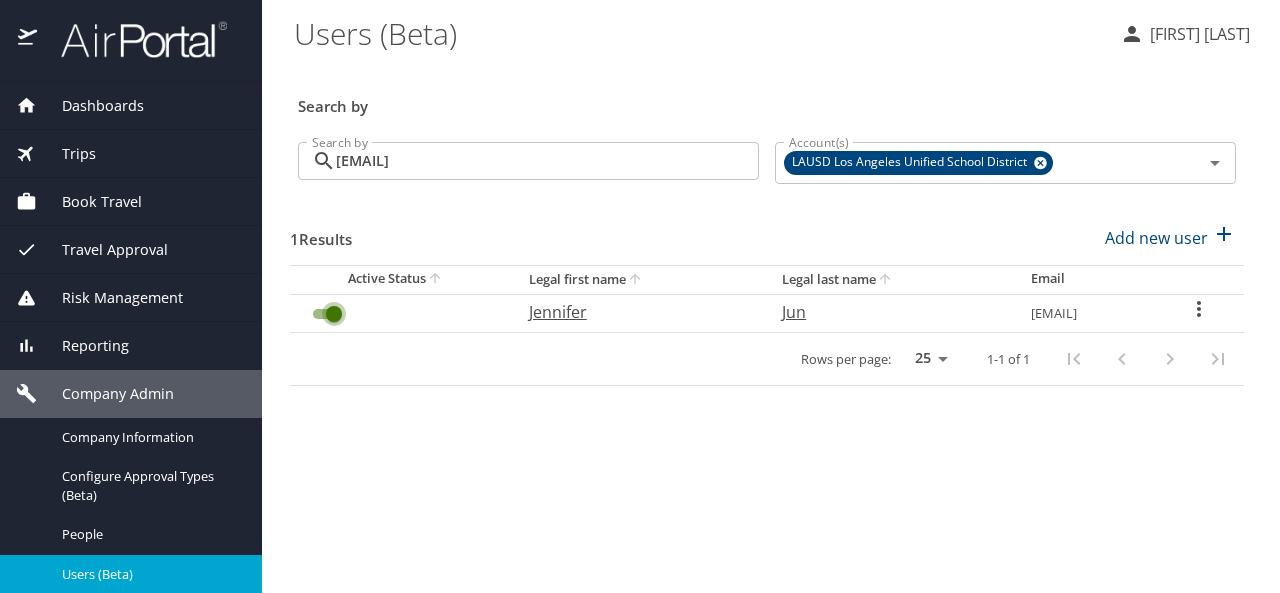 click at bounding box center (334, 314) 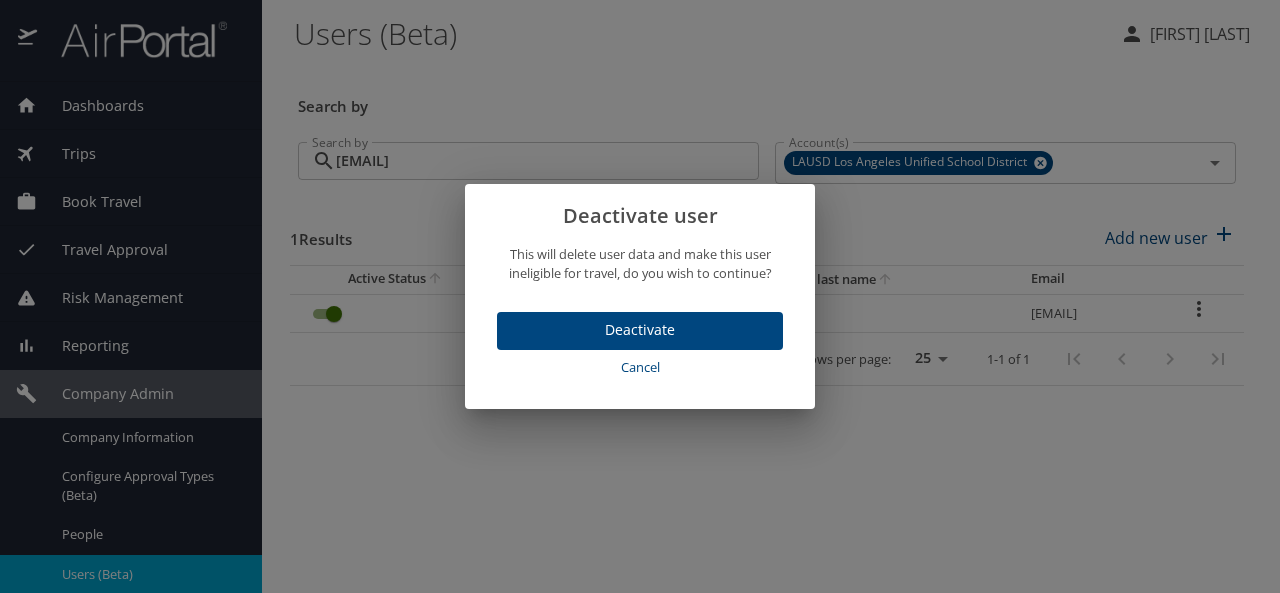 click on "Deactivate" at bounding box center (640, 330) 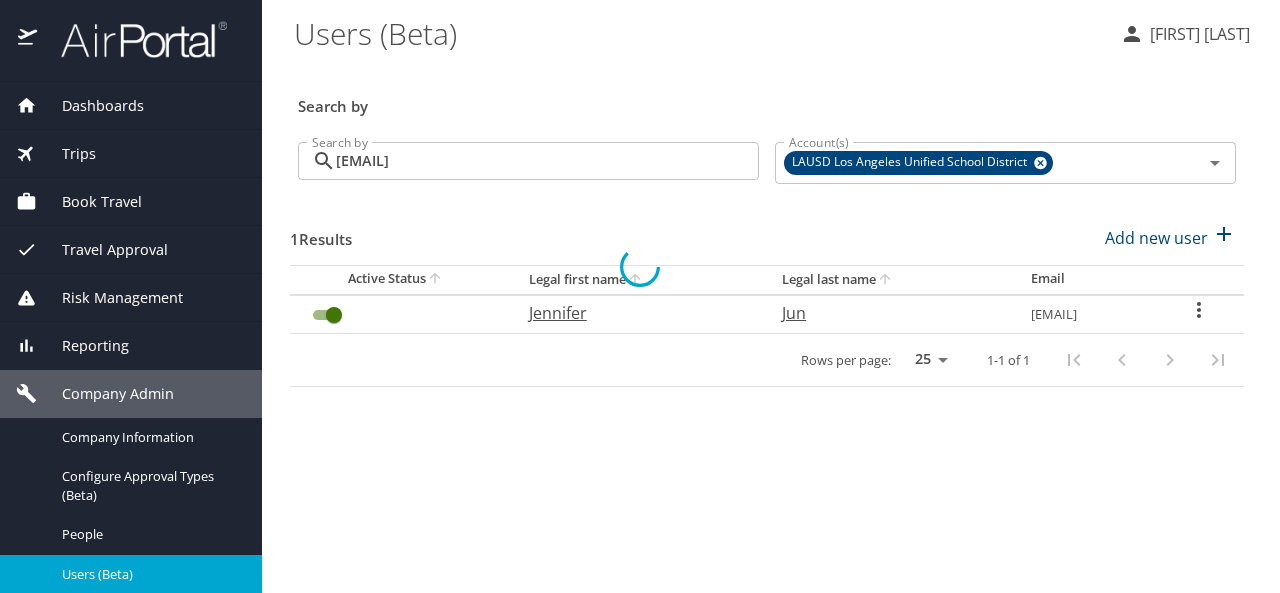checkbox on "false" 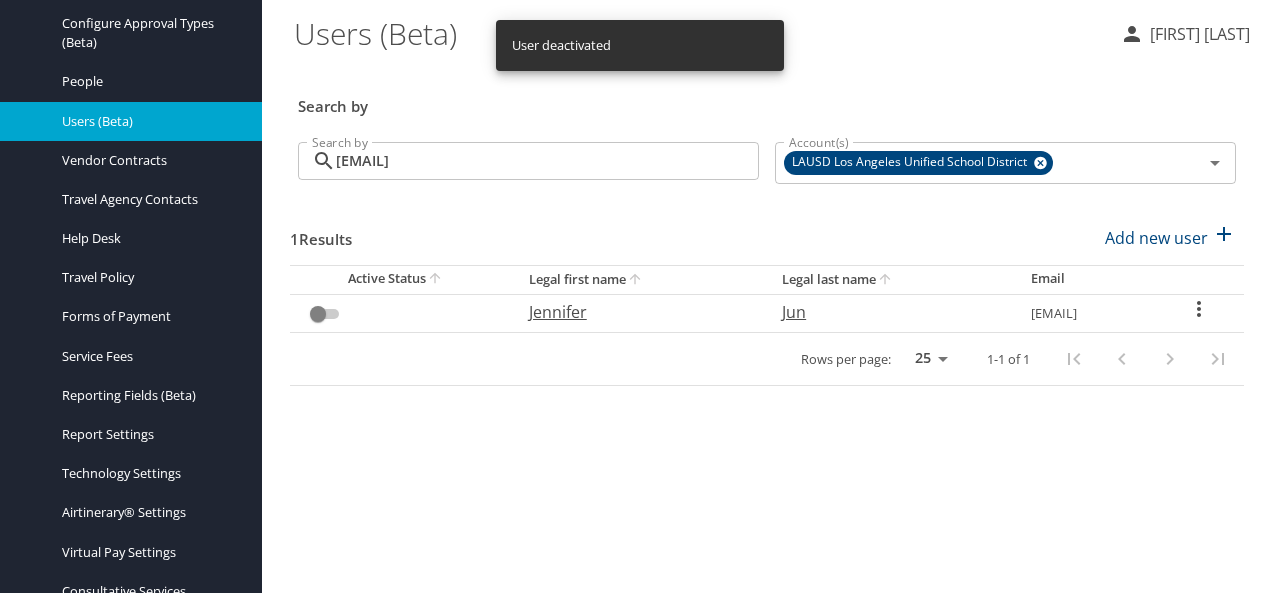 scroll, scrollTop: 457, scrollLeft: 0, axis: vertical 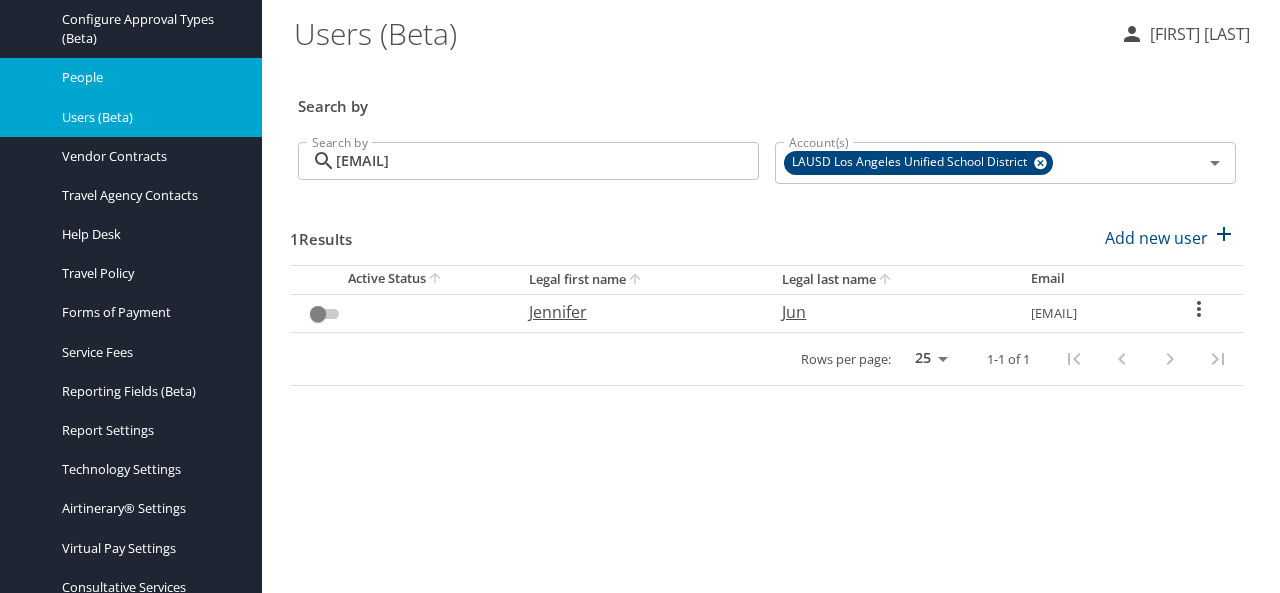click on "People" at bounding box center (150, 77) 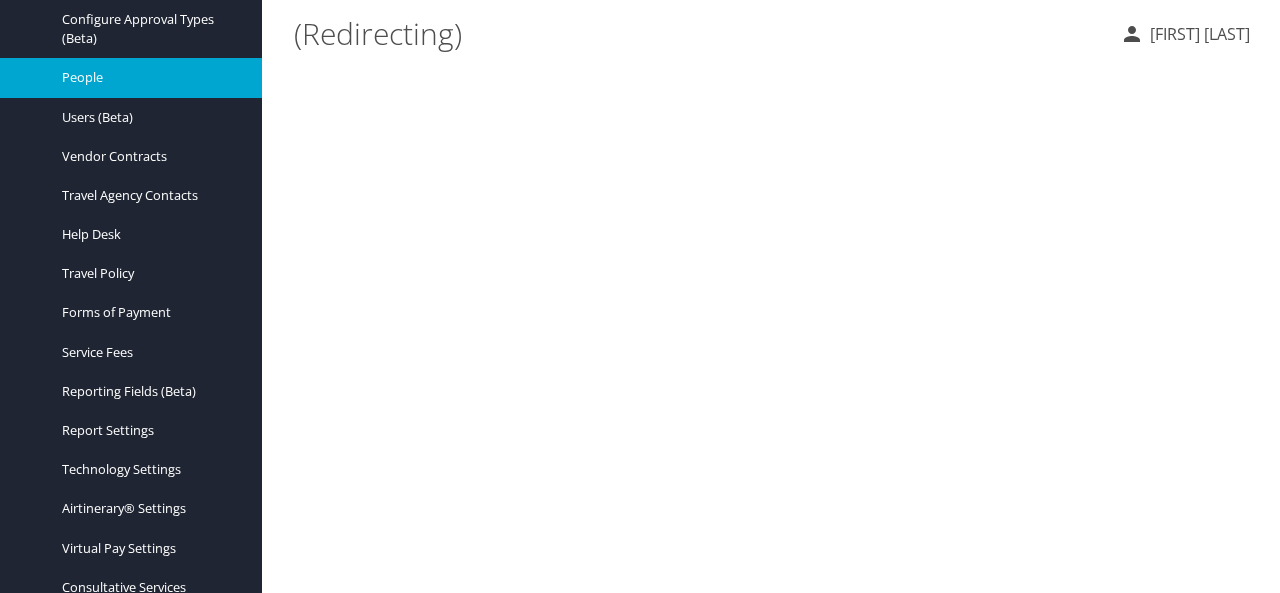 scroll, scrollTop: 360, scrollLeft: 0, axis: vertical 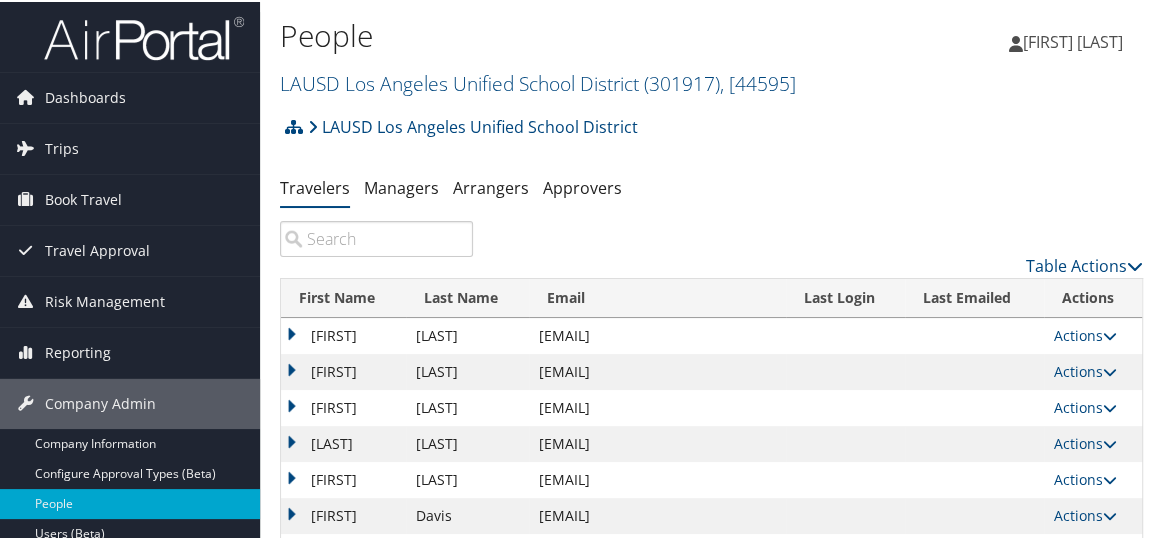 click at bounding box center [376, 237] 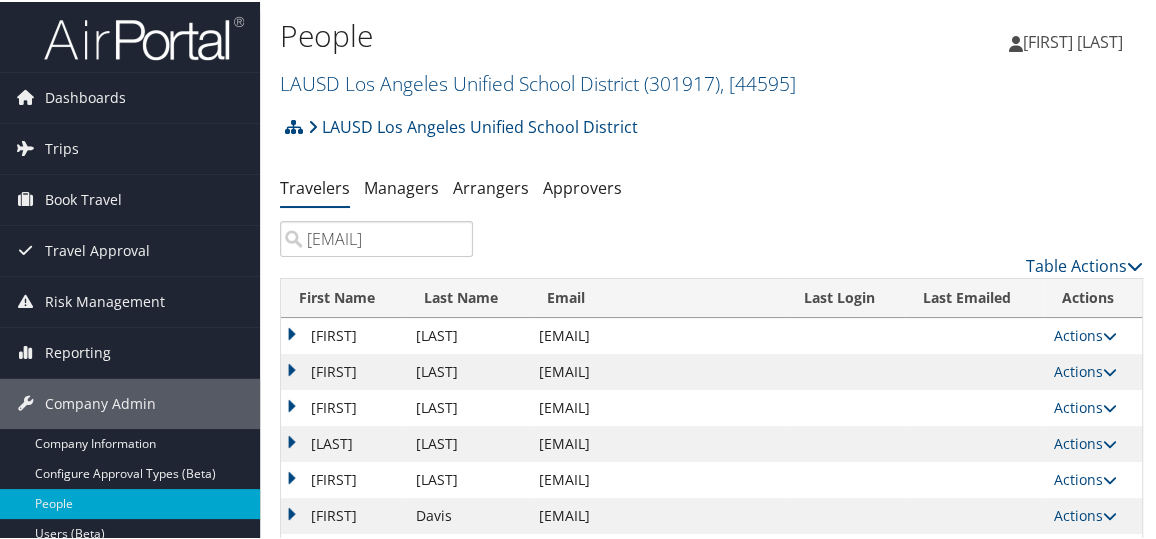scroll, scrollTop: 0, scrollLeft: 24, axis: horizontal 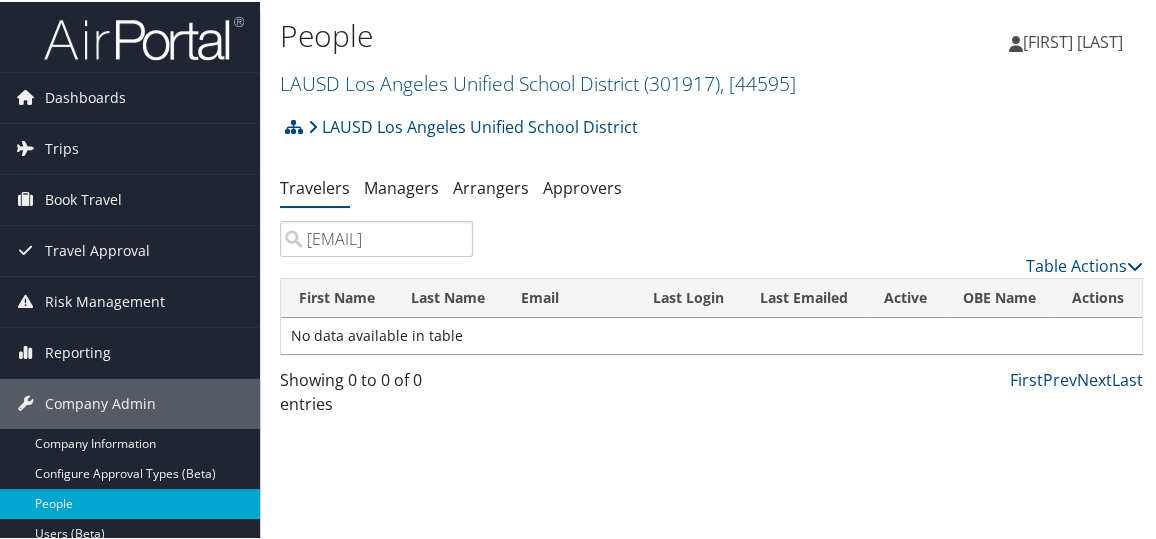 type on "[EMAIL]" 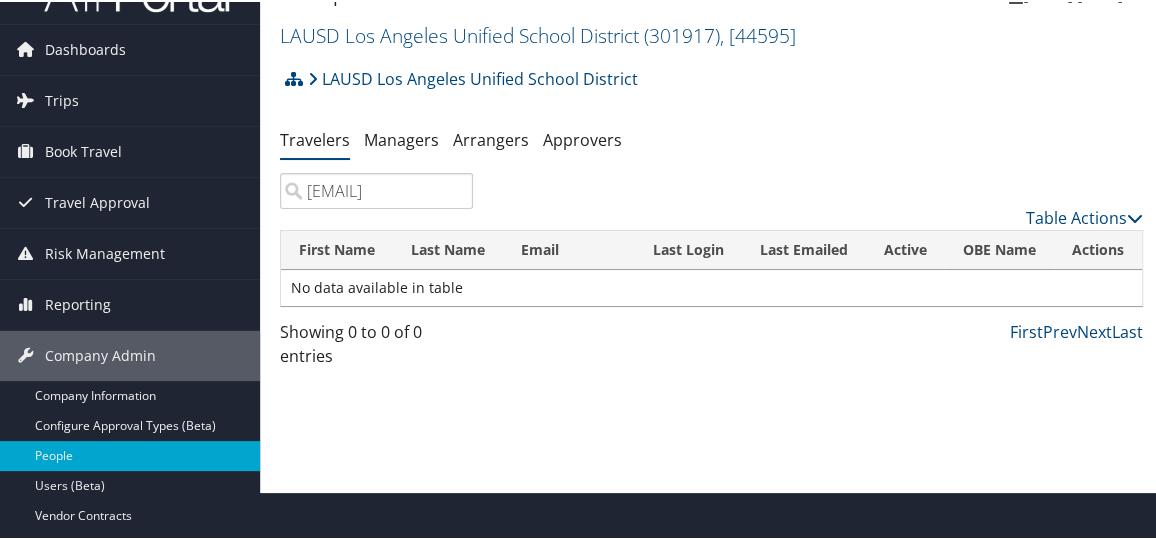 scroll, scrollTop: 29, scrollLeft: 0, axis: vertical 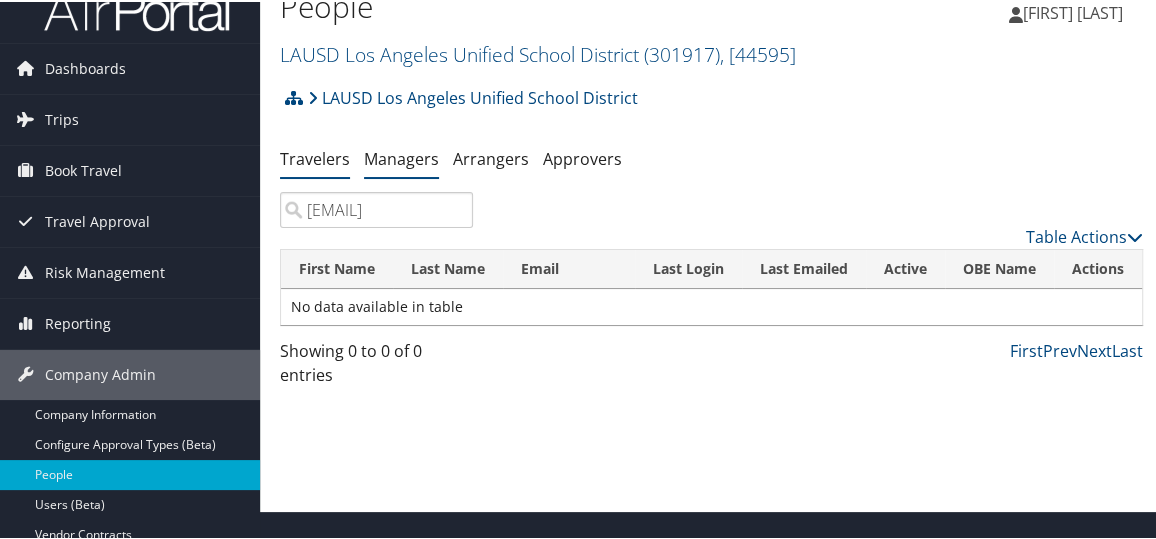 click on "Managers" at bounding box center (401, 157) 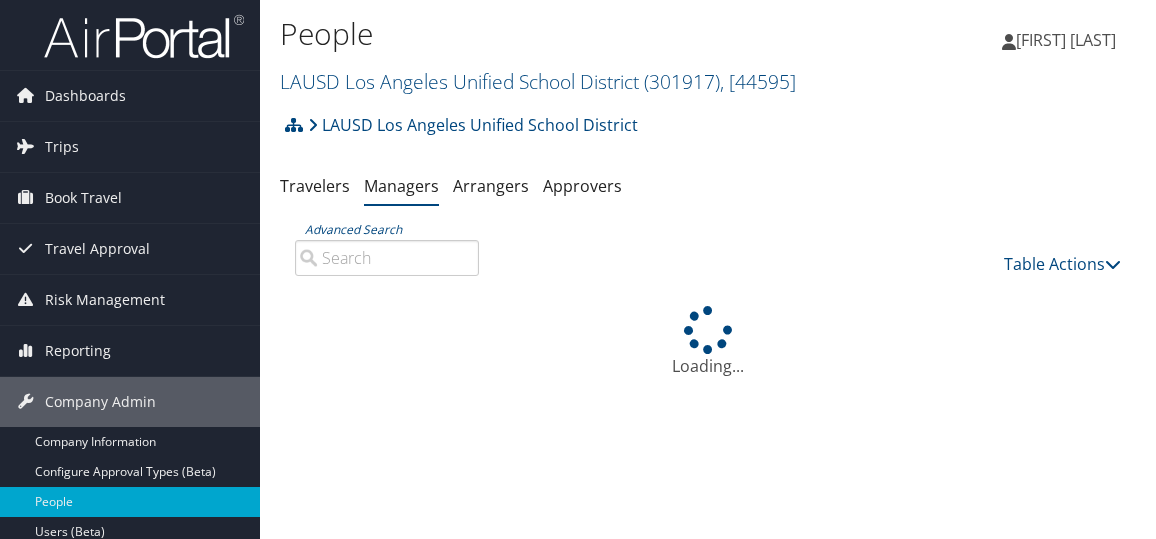 scroll, scrollTop: 0, scrollLeft: 0, axis: both 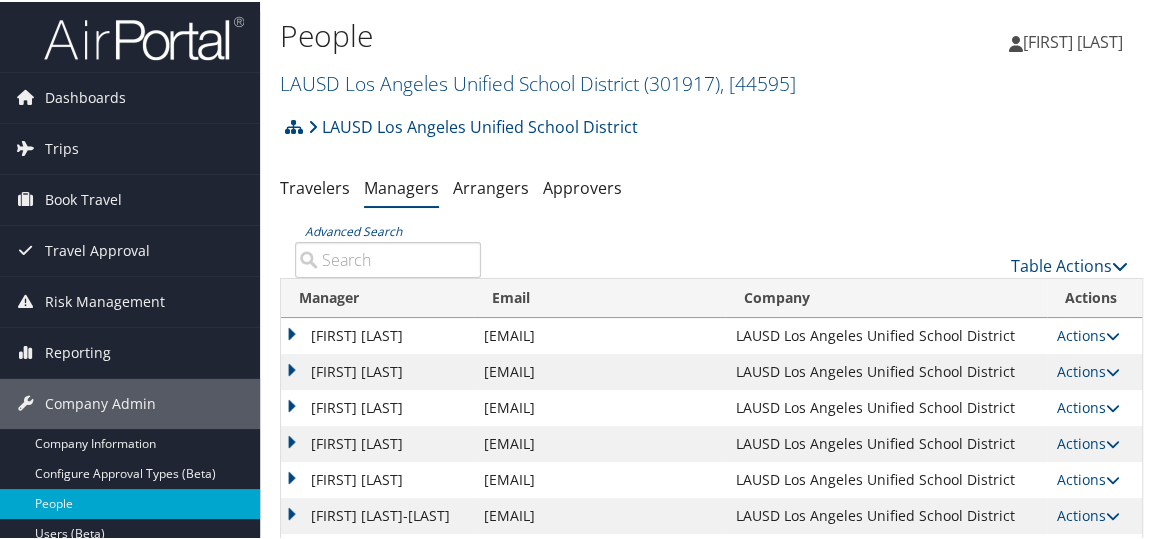 click on "Advanced Search" at bounding box center [388, 258] 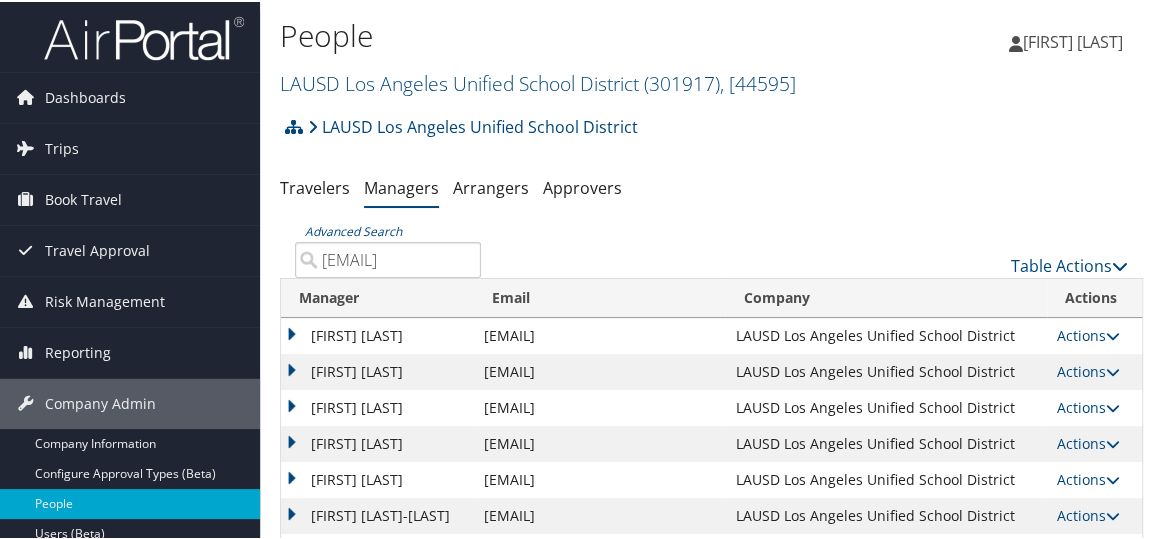 scroll, scrollTop: 0, scrollLeft: 31, axis: horizontal 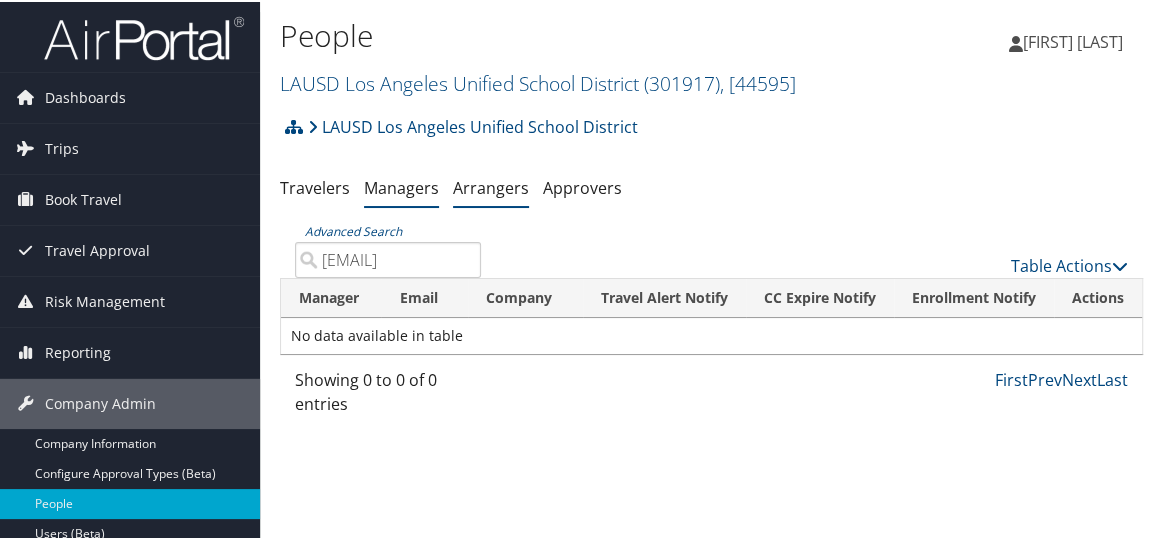 type on "[EMAIL]" 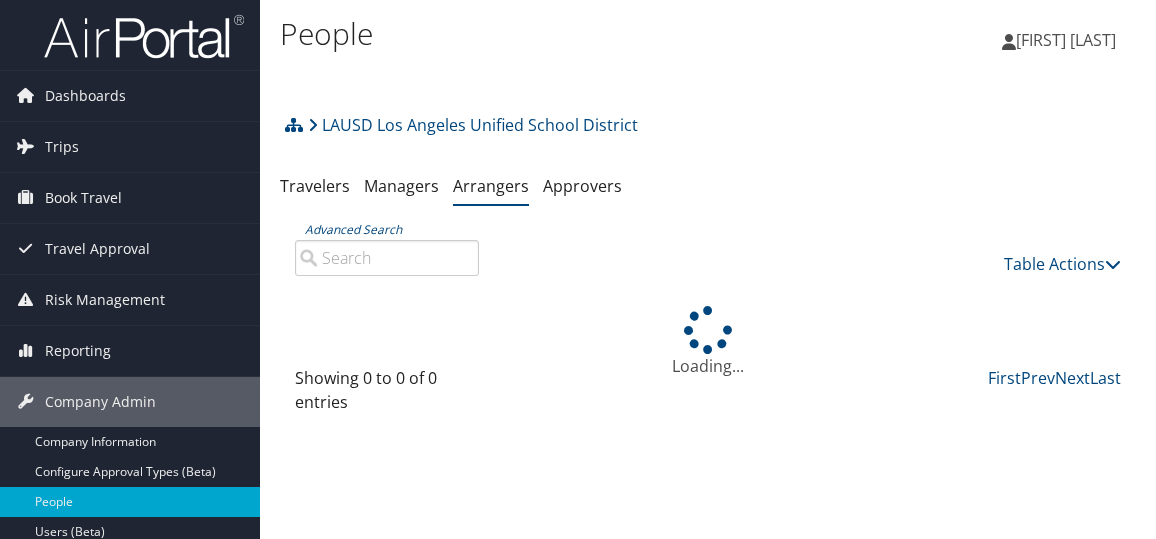 scroll, scrollTop: 0, scrollLeft: 0, axis: both 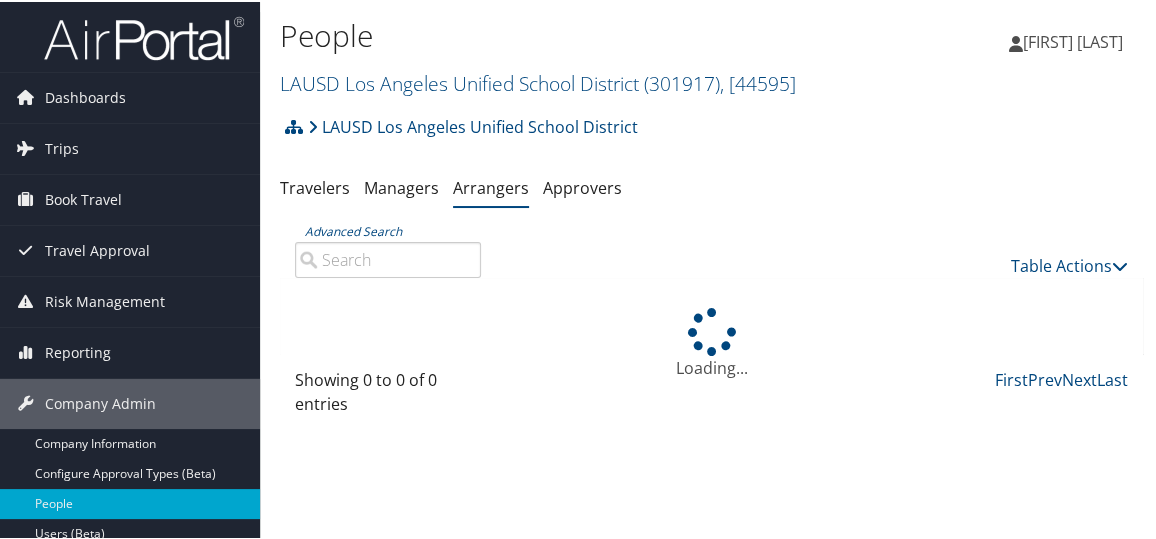 click on "Advanced Search" at bounding box center (388, 258) 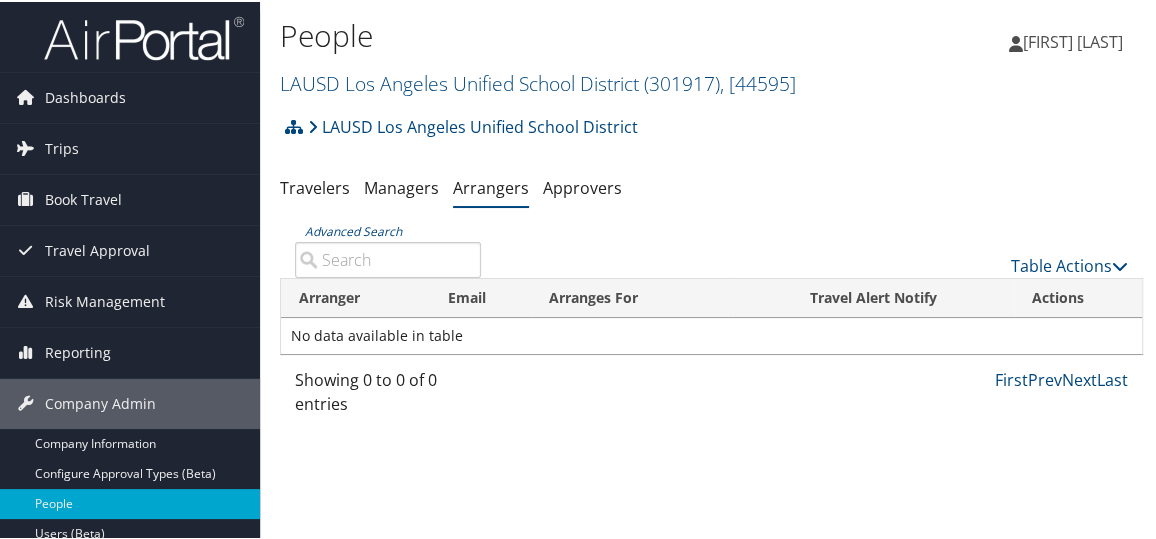 paste on "[EMAIL]" 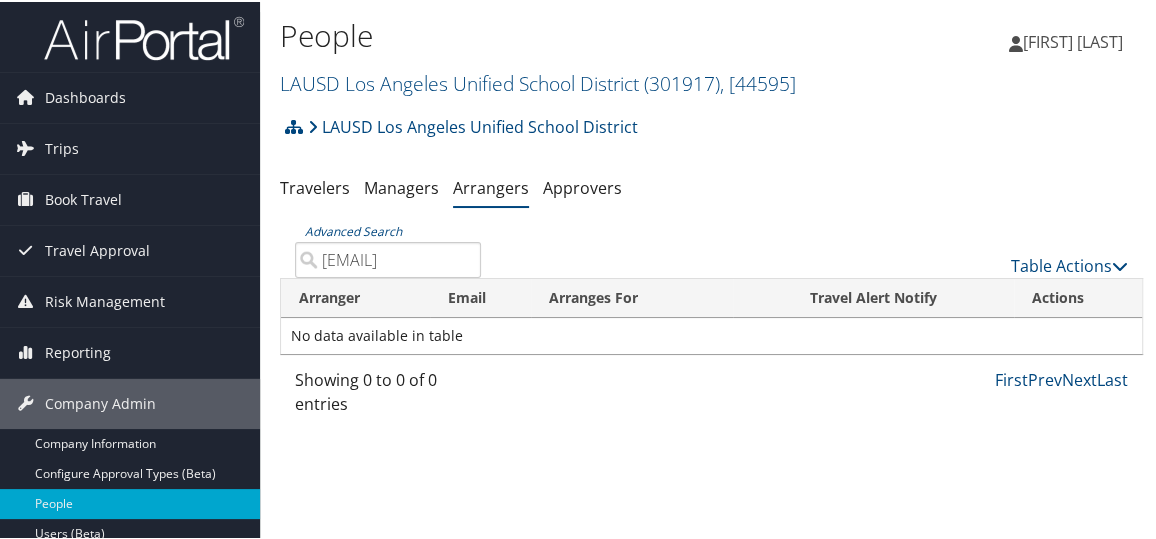 scroll, scrollTop: 0, scrollLeft: 31, axis: horizontal 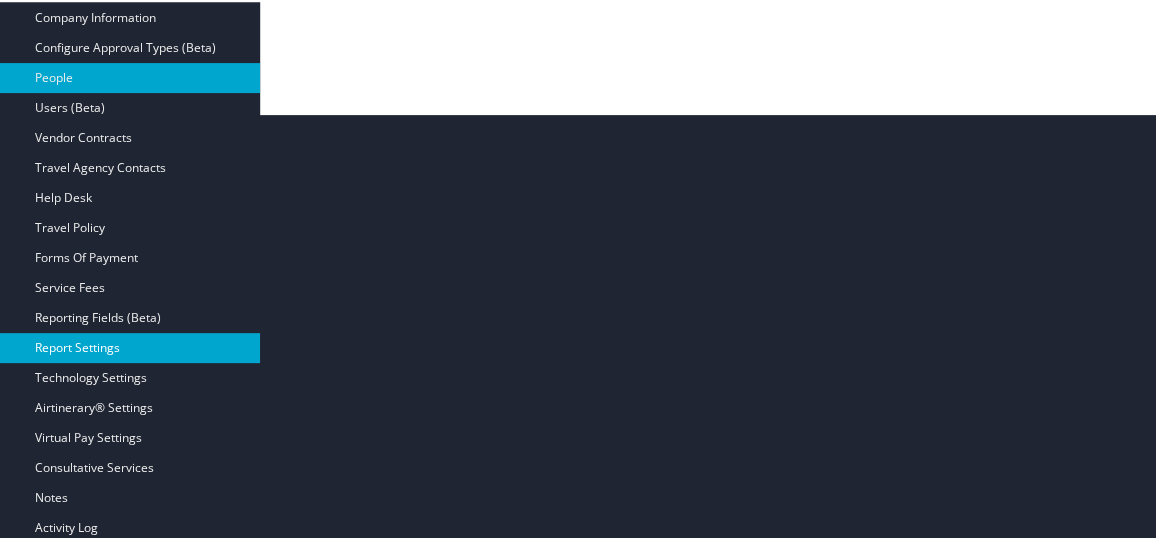 type on "[EMAIL]" 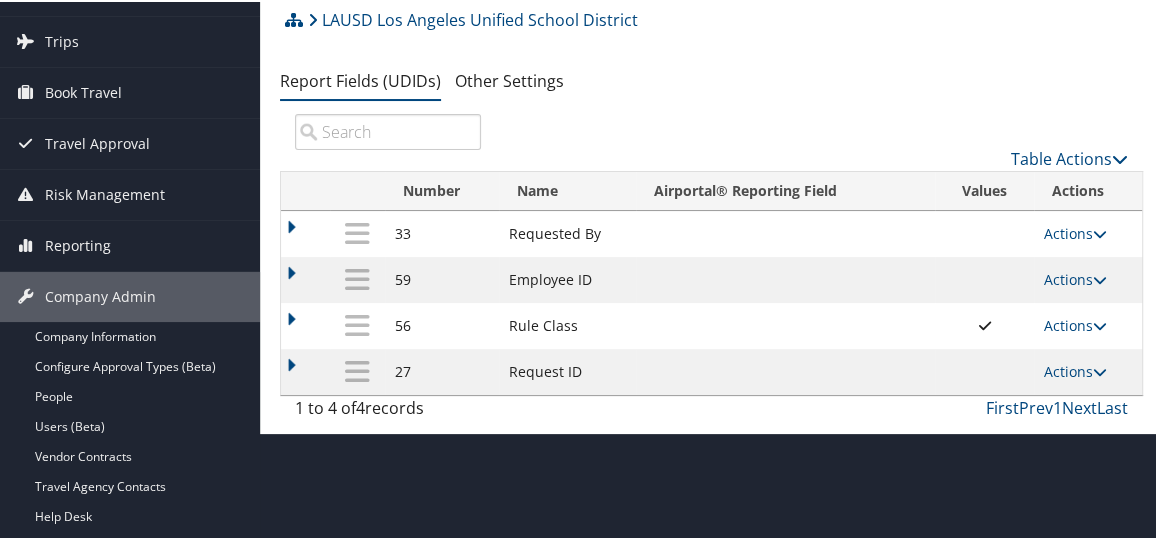 scroll, scrollTop: 0, scrollLeft: 0, axis: both 